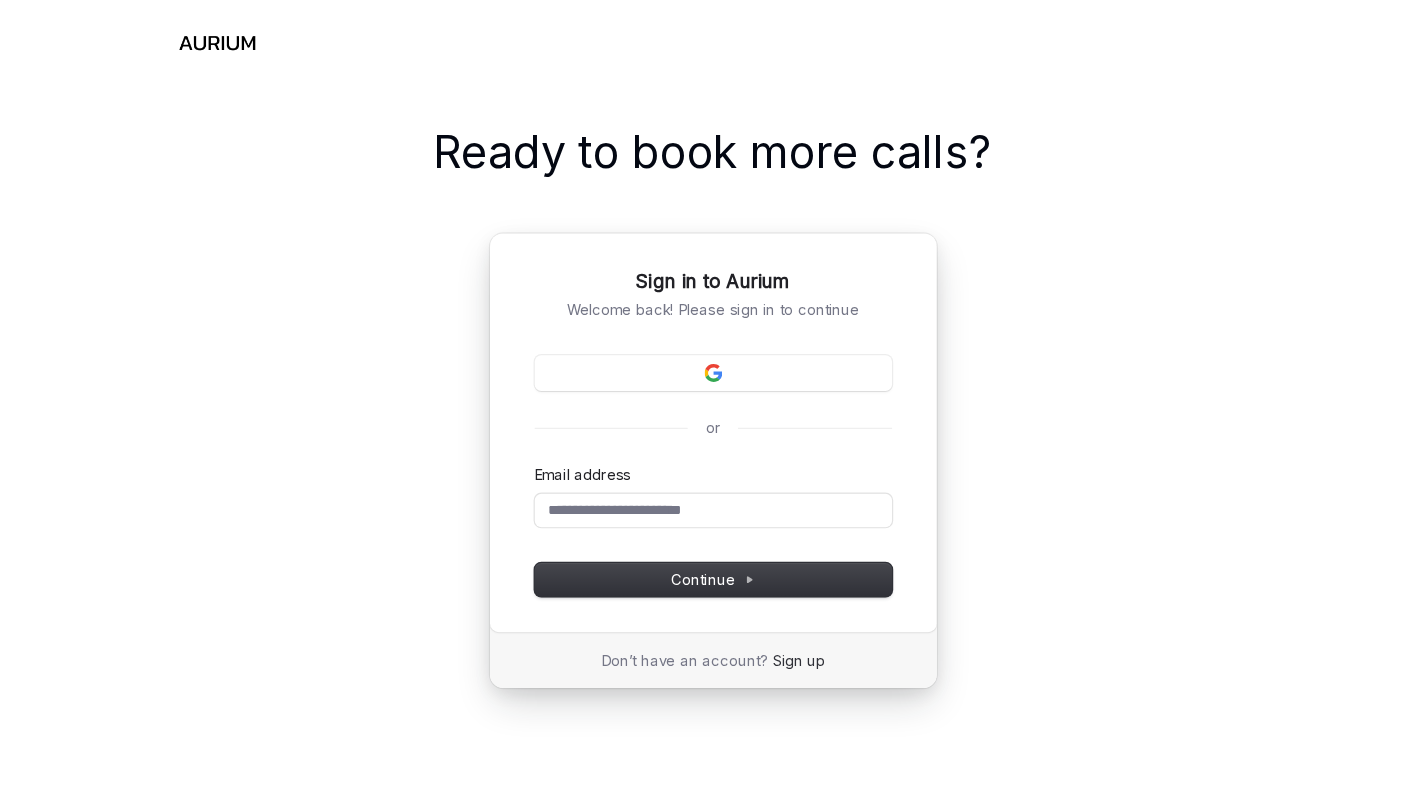 scroll, scrollTop: 0, scrollLeft: 0, axis: both 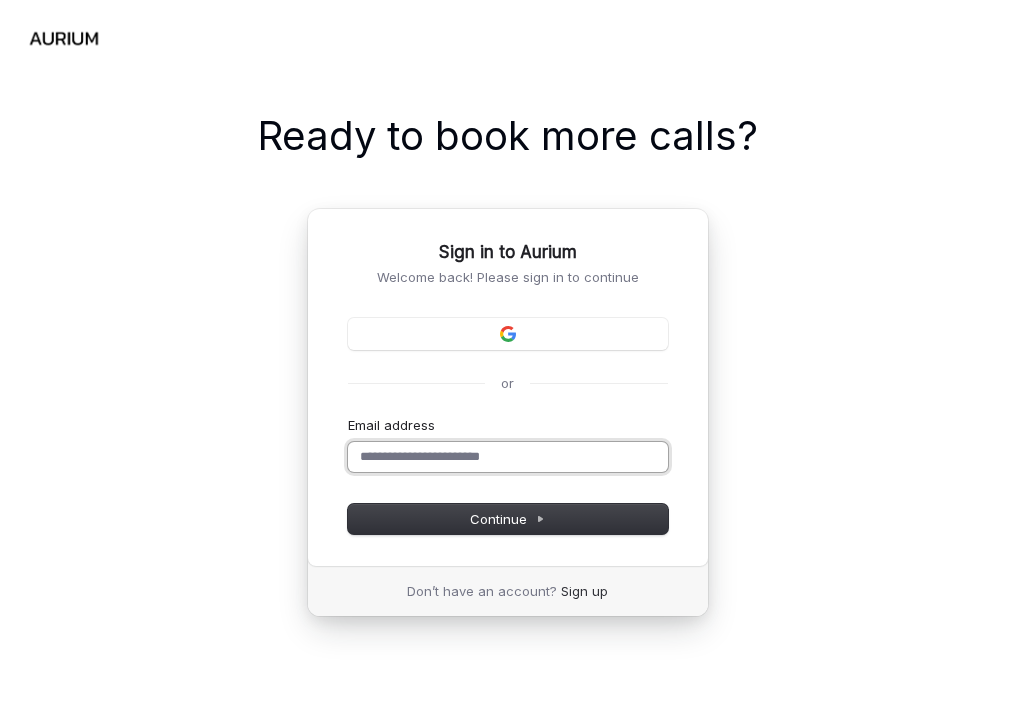 click on "Email address" at bounding box center [508, 457] 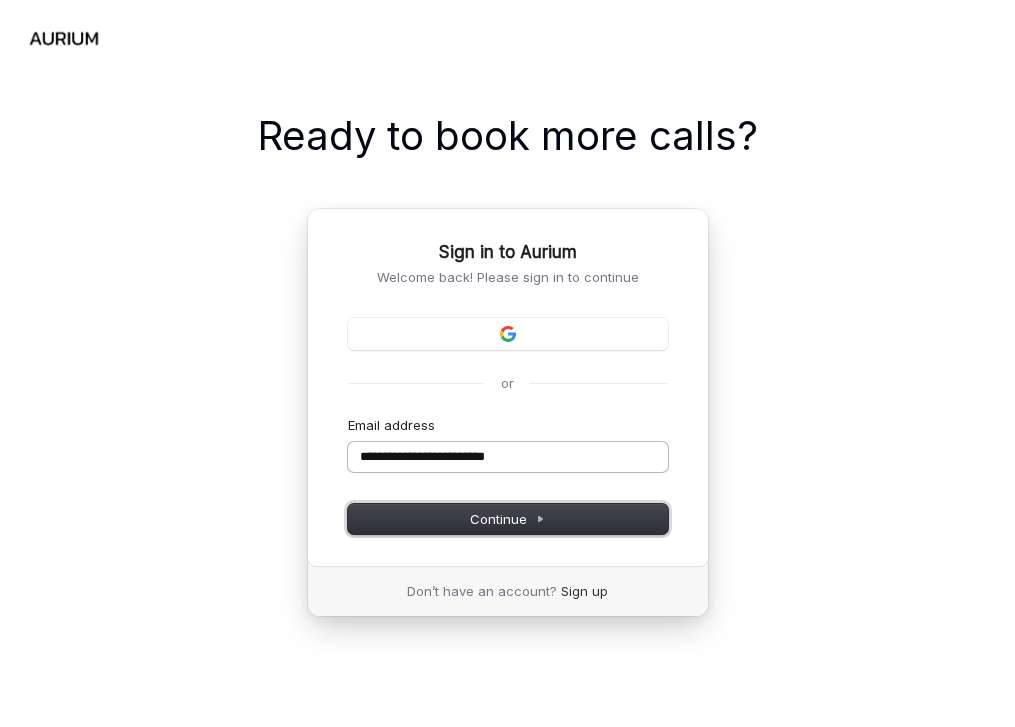 type on "**********" 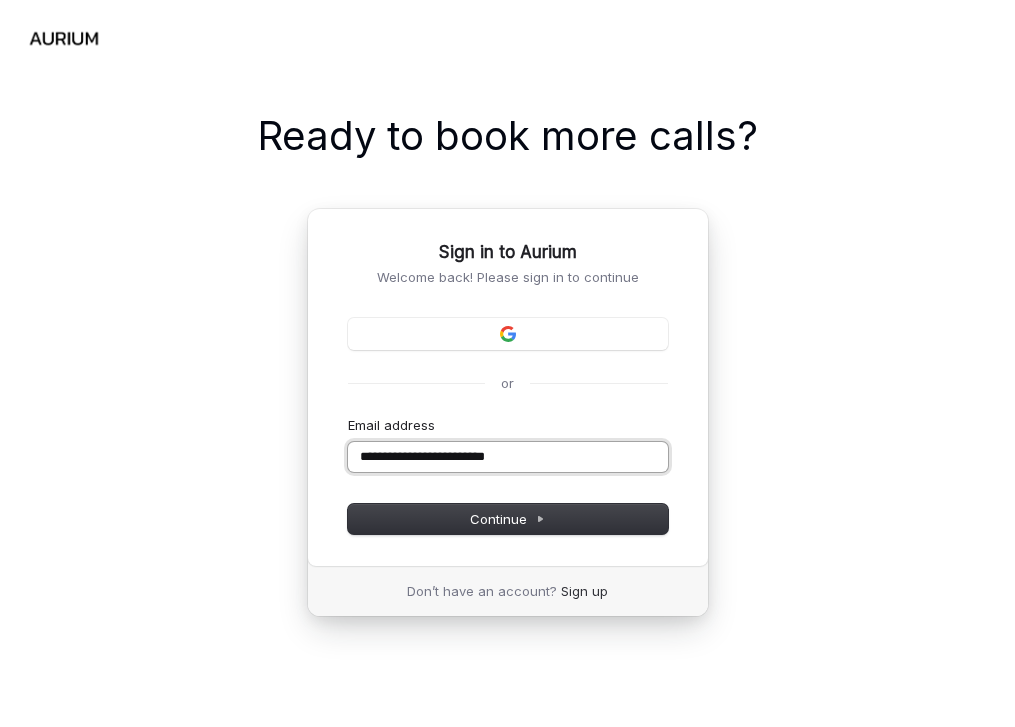 drag, startPoint x: 452, startPoint y: 456, endPoint x: 615, endPoint y: 456, distance: 163 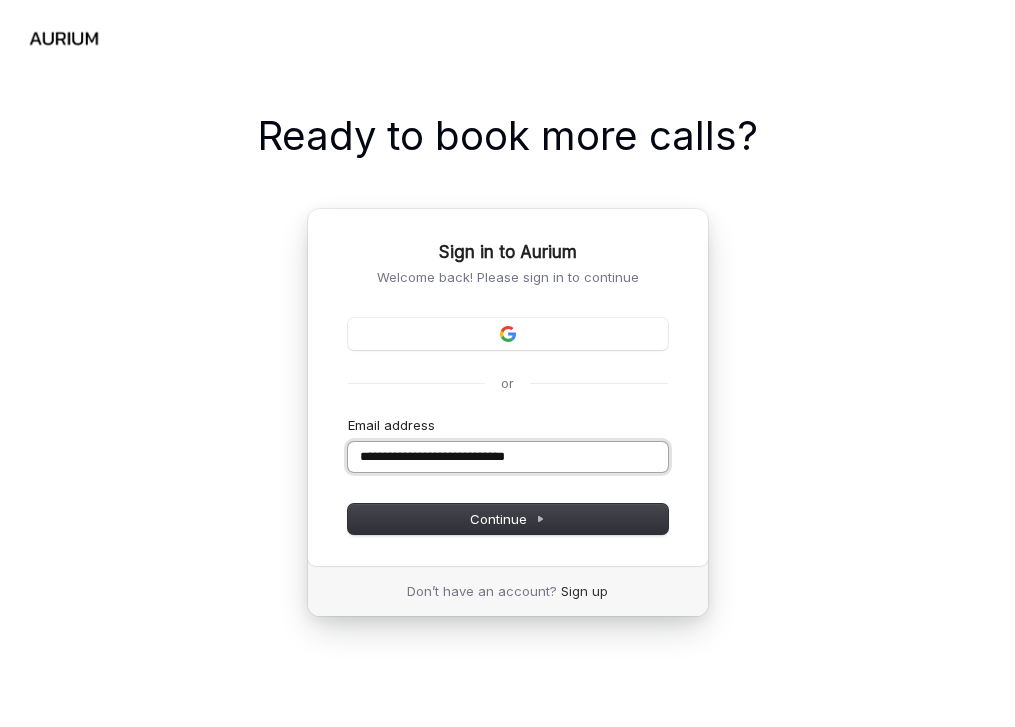 click at bounding box center [348, 416] 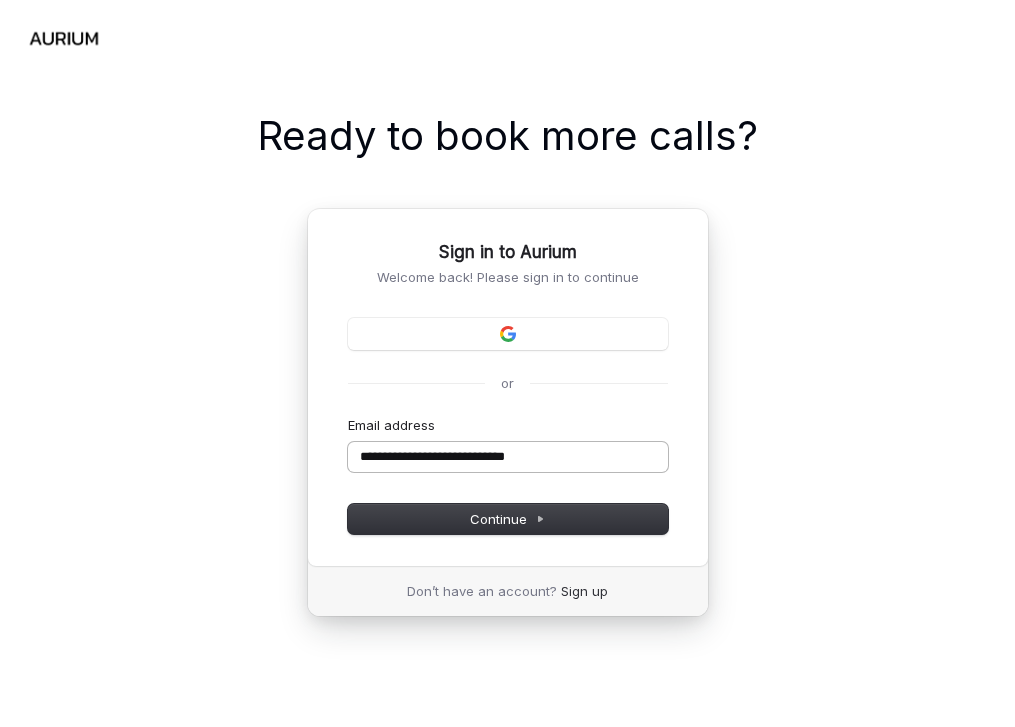 type on "**********" 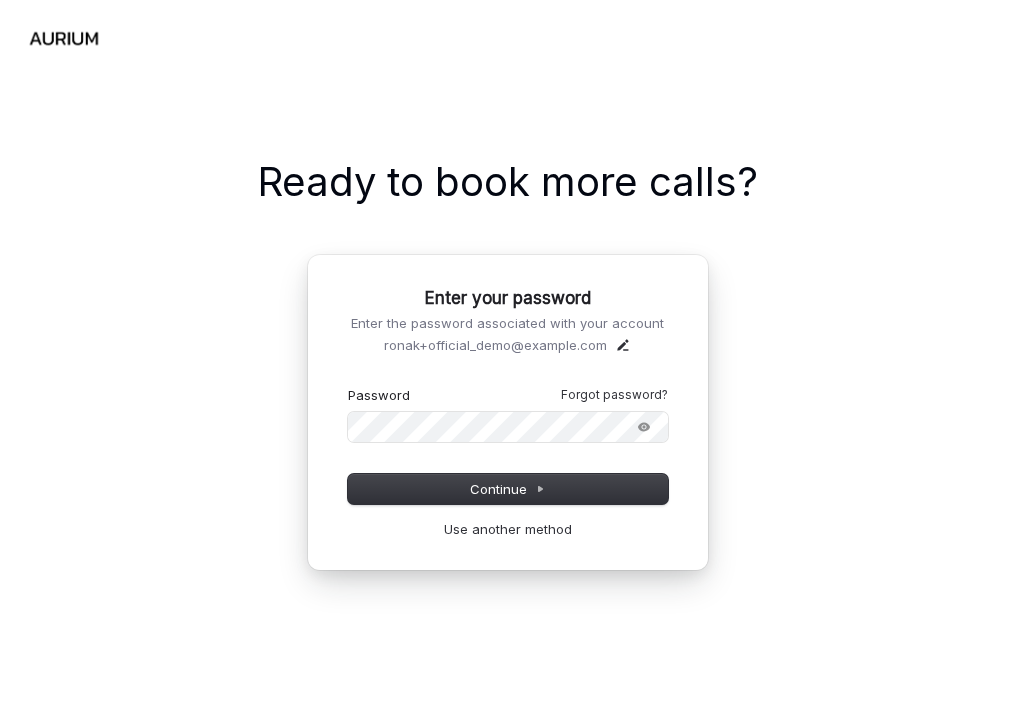click at bounding box center (348, 386) 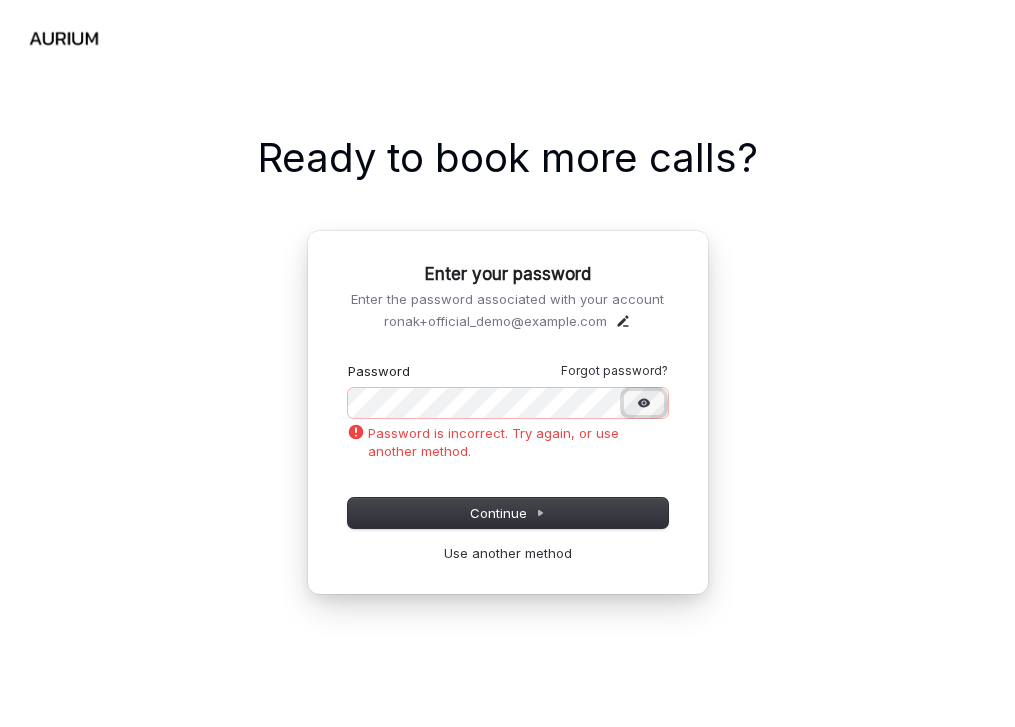 click 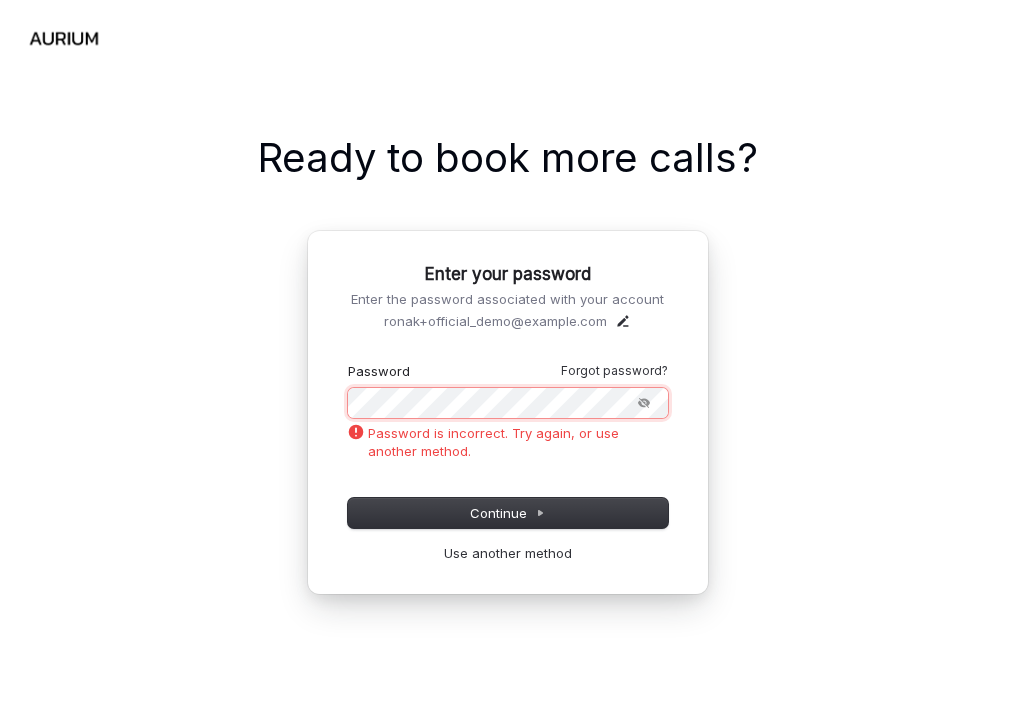 click on "**********" at bounding box center (507, 363) 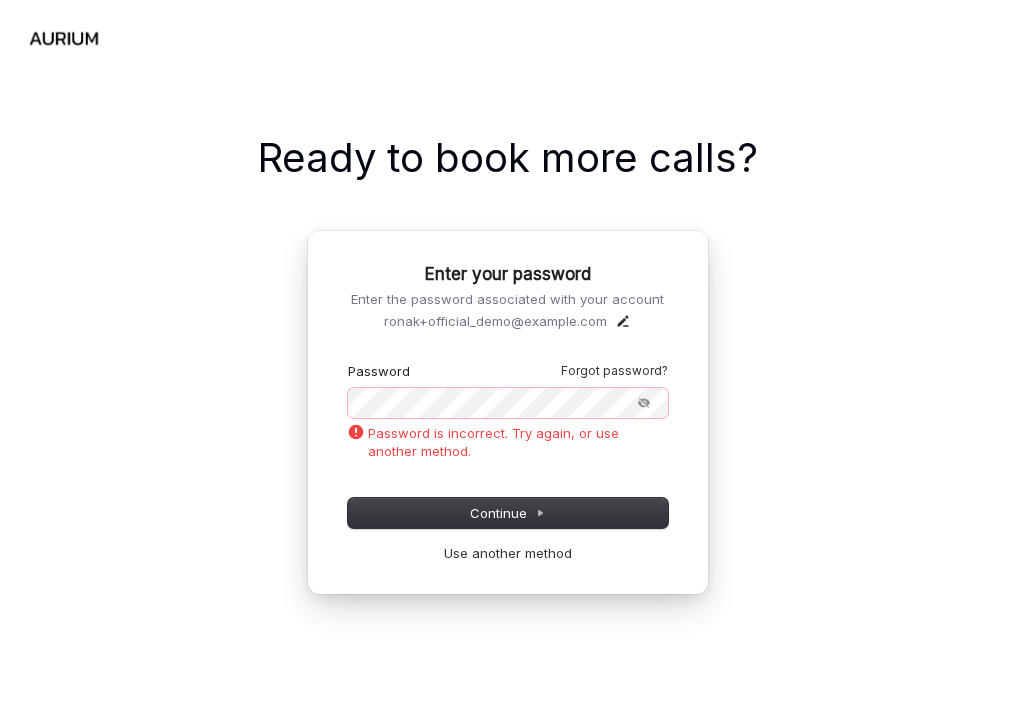 click on "**********" at bounding box center [507, 363] 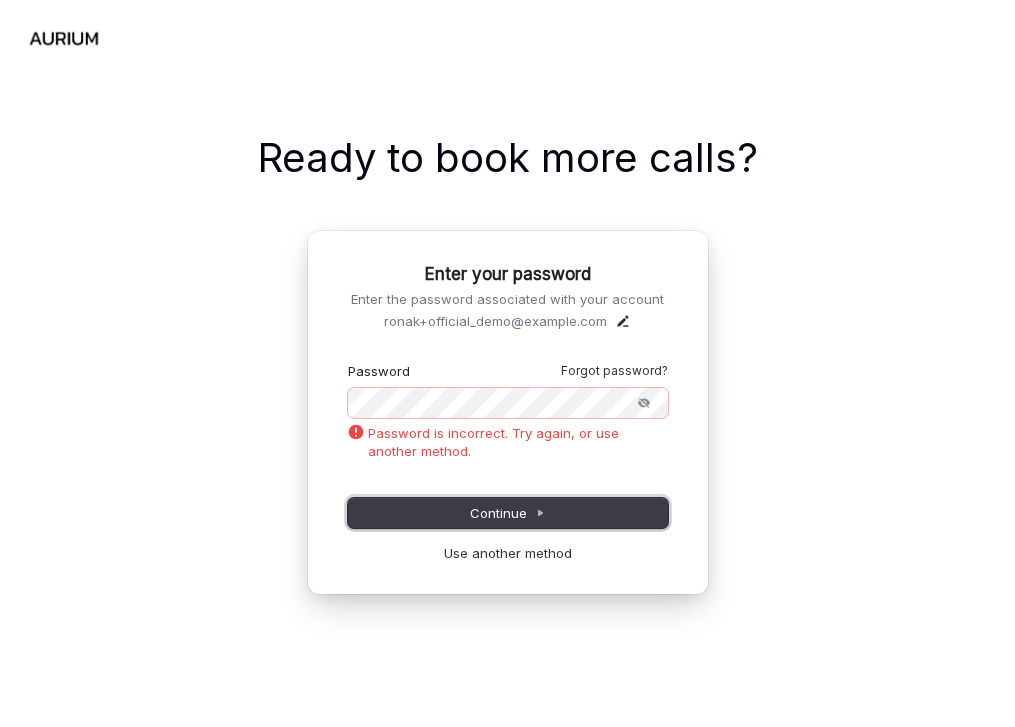 click on "Continue" at bounding box center [507, 513] 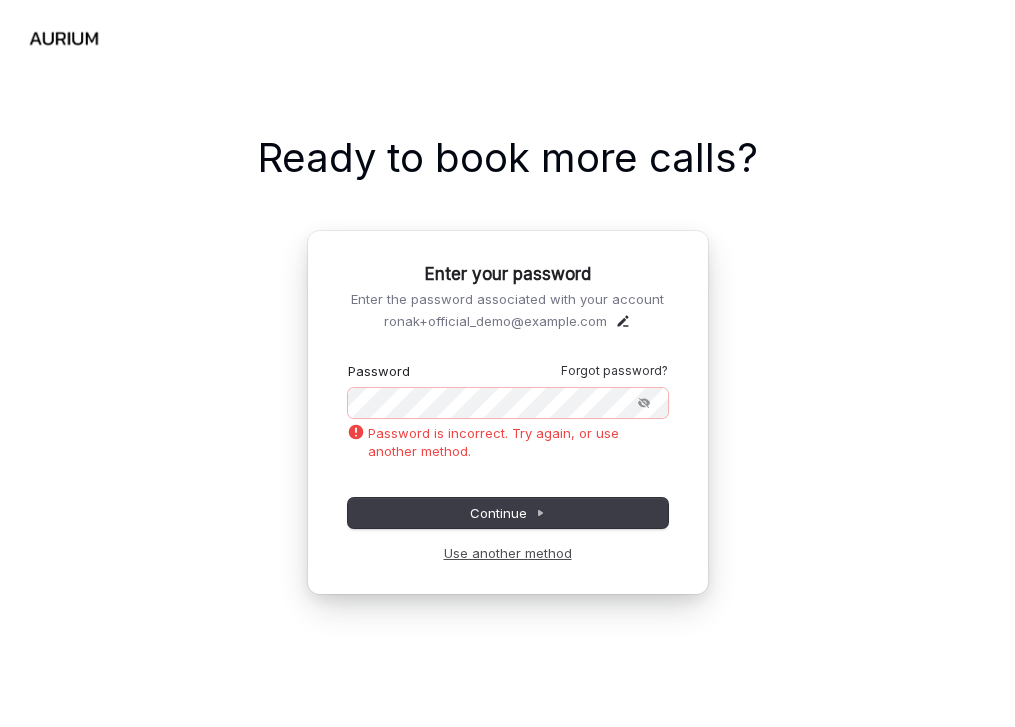 click on "Use another method" at bounding box center (508, 553) 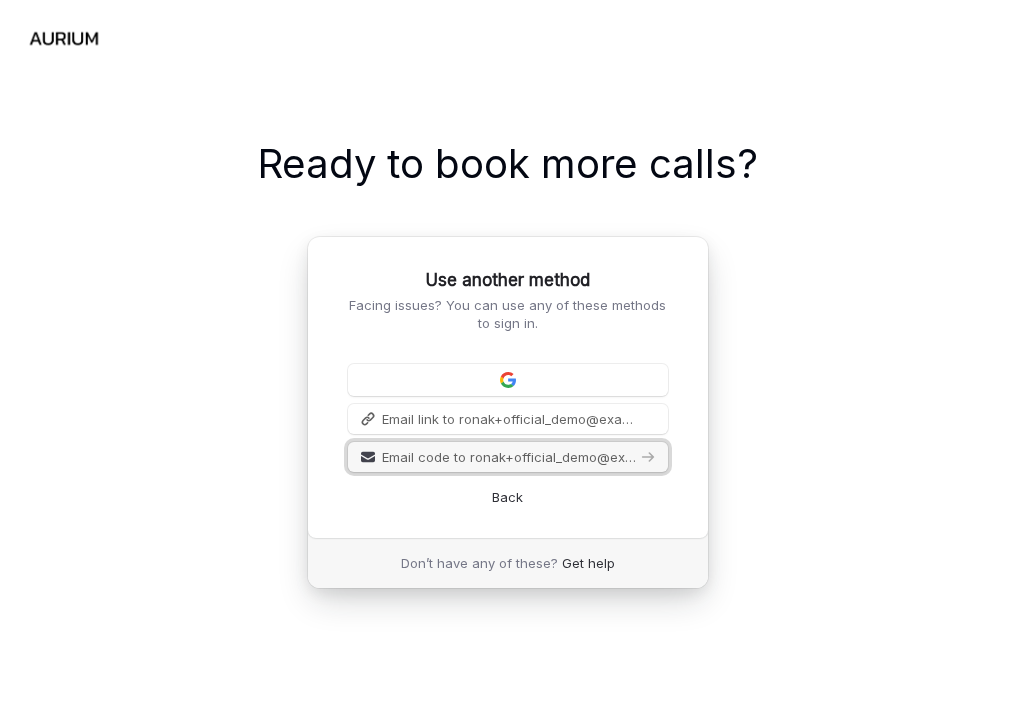 click on "Email code to ronak+official_demo@aurium.ai" at bounding box center (509, 457) 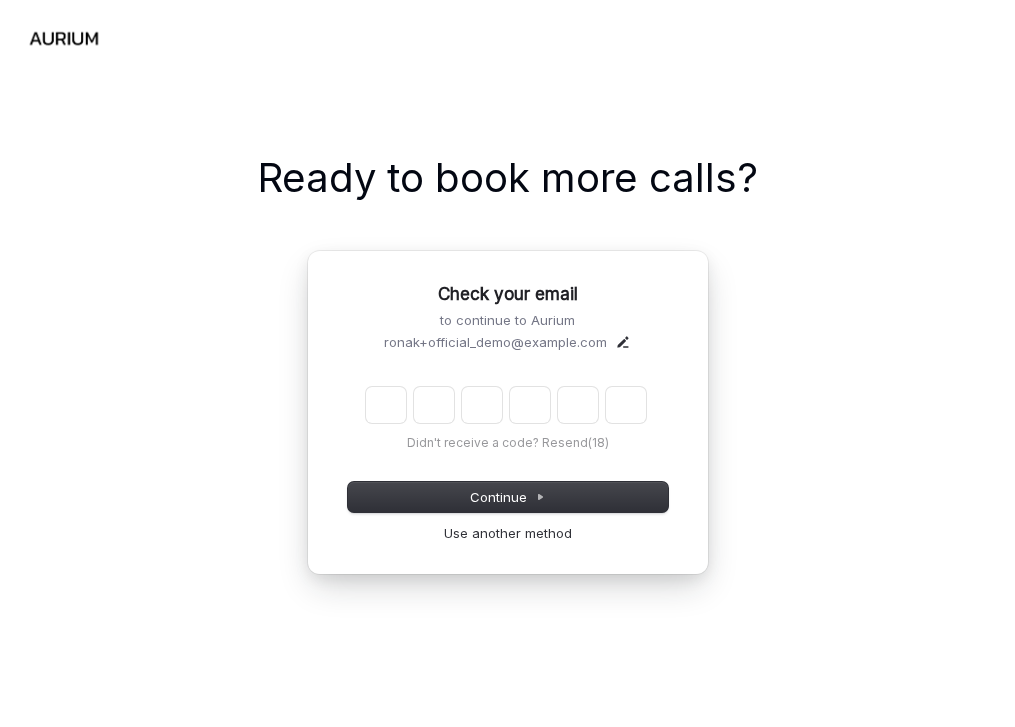 type on "*" 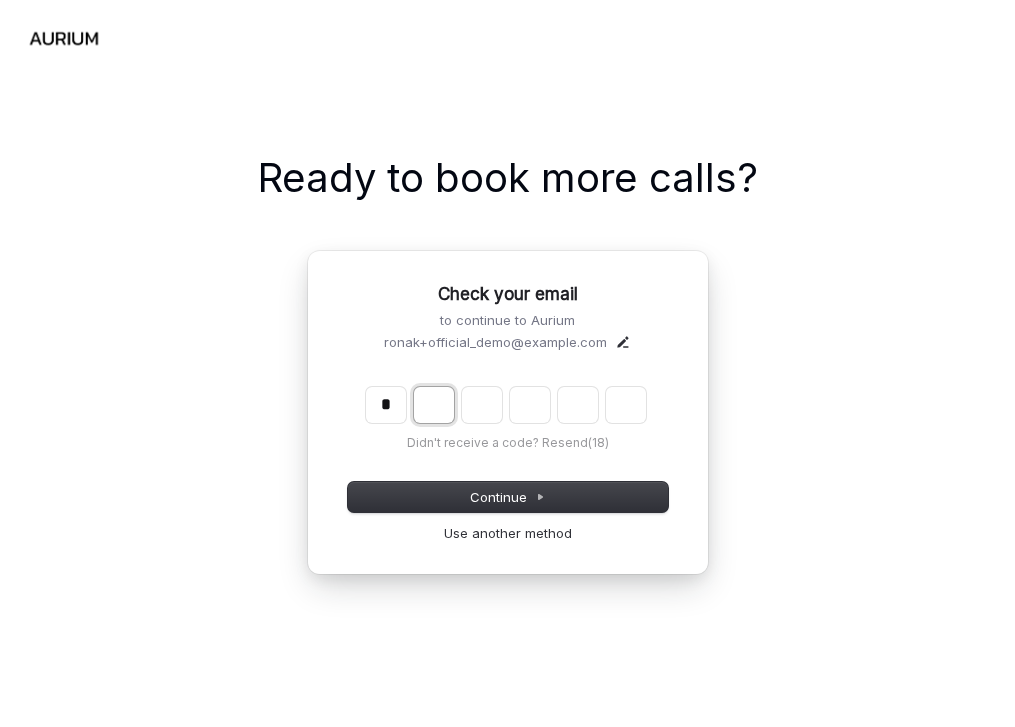 type on "*" 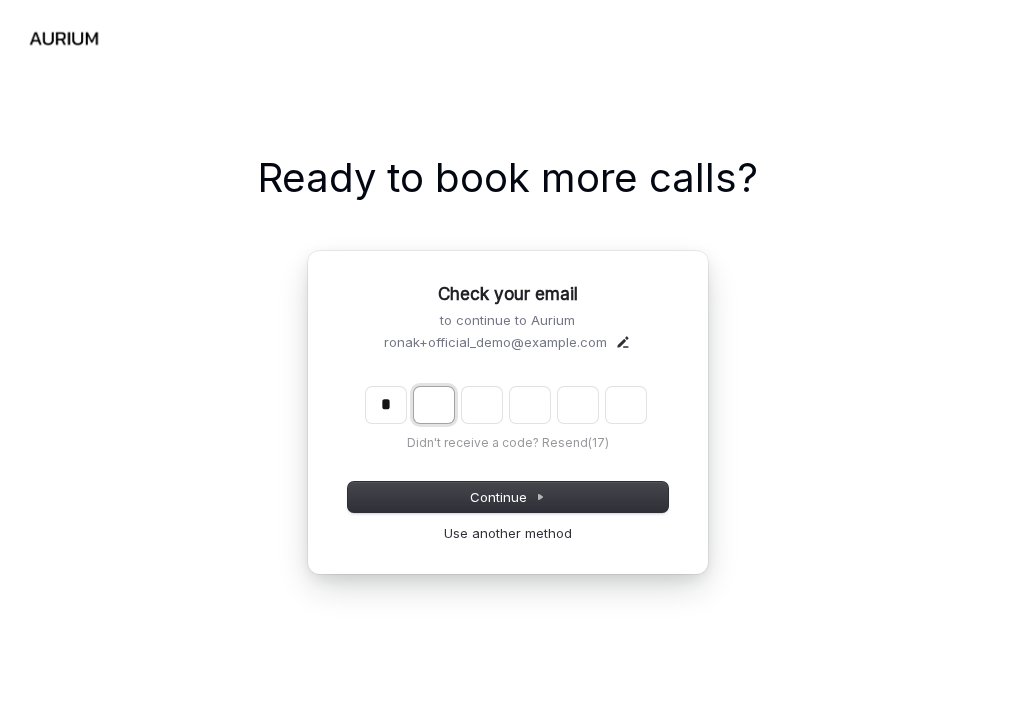 type on "*" 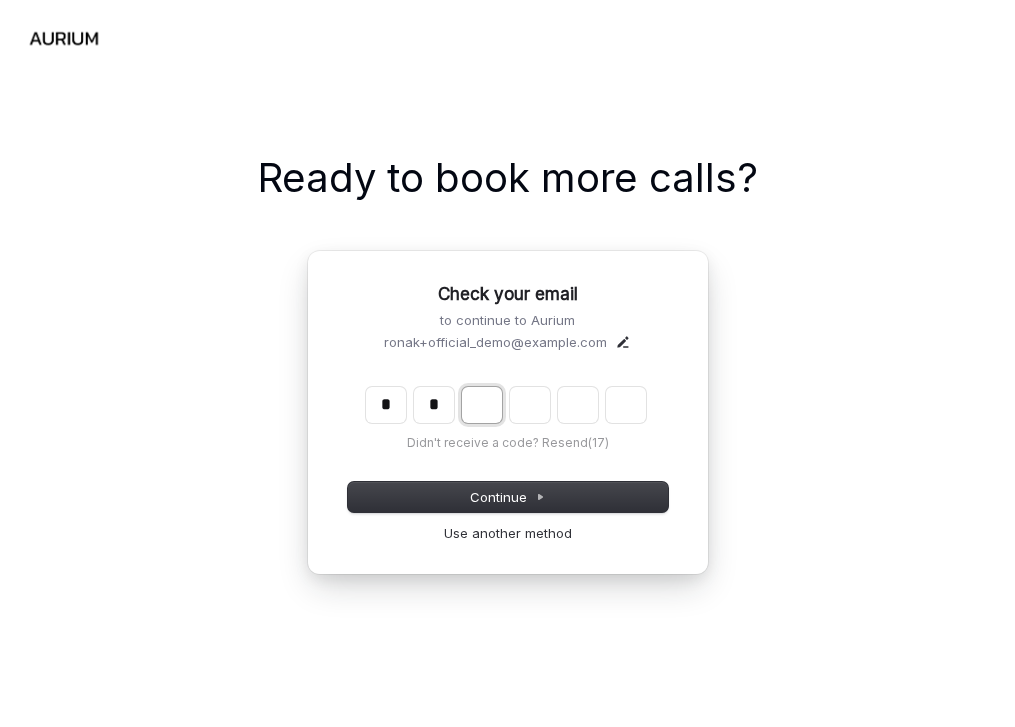 type on "**" 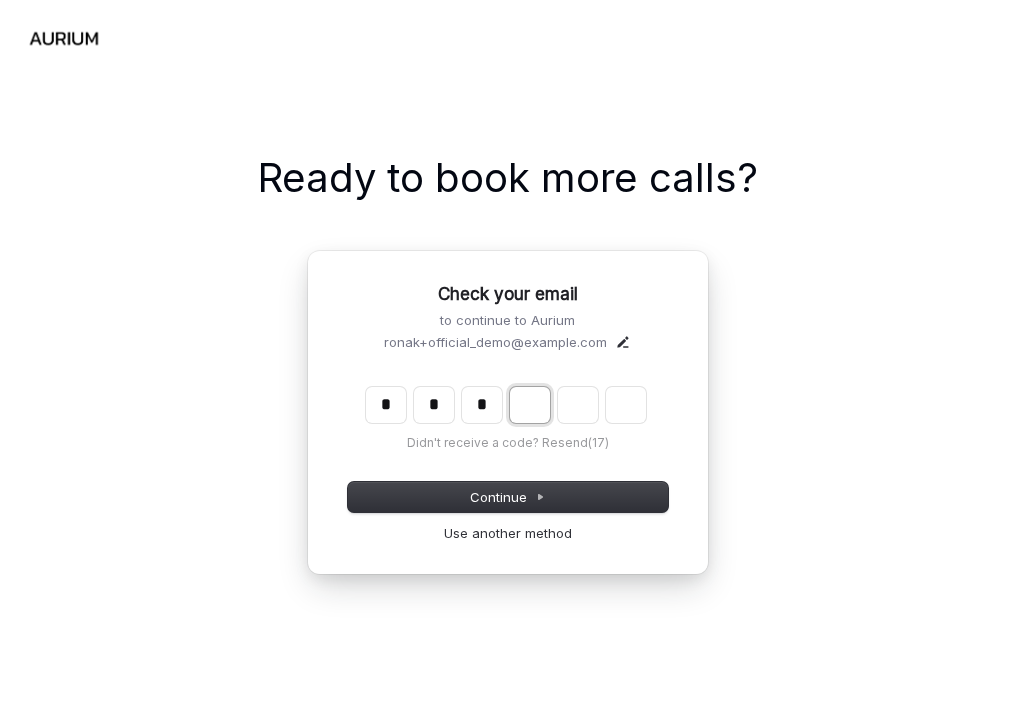 type on "***" 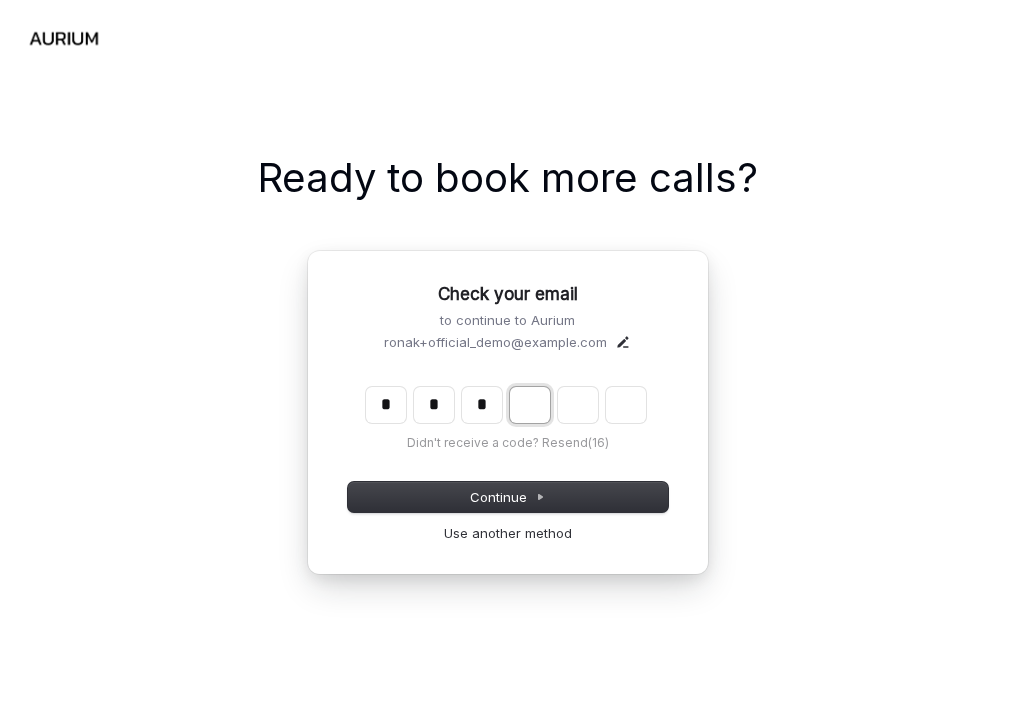 type on "*" 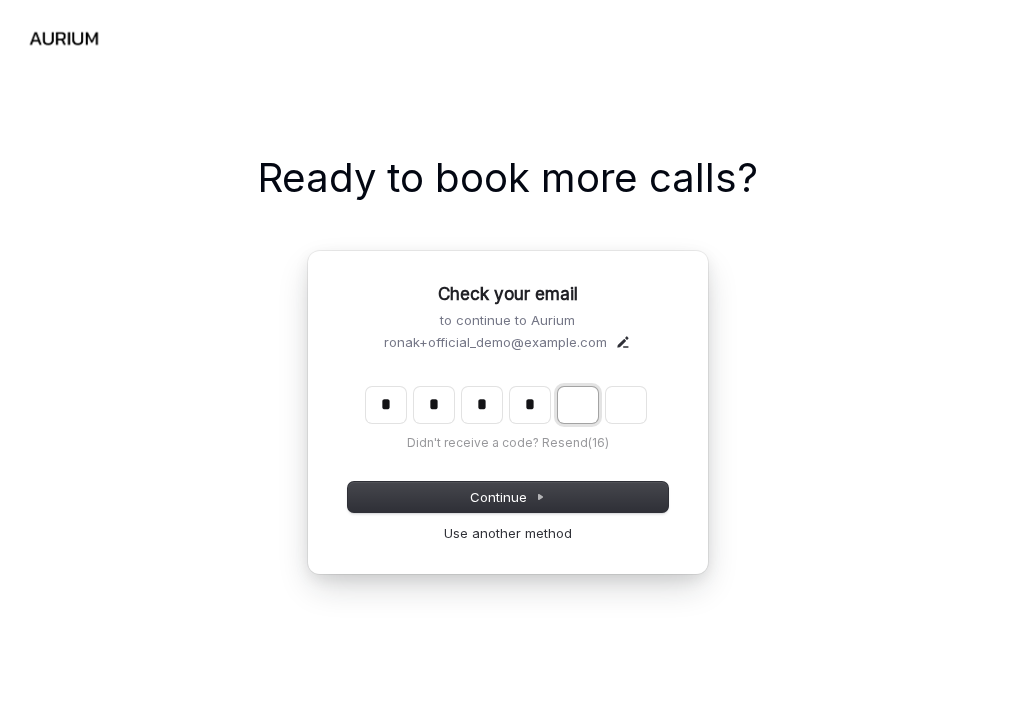 type on "****" 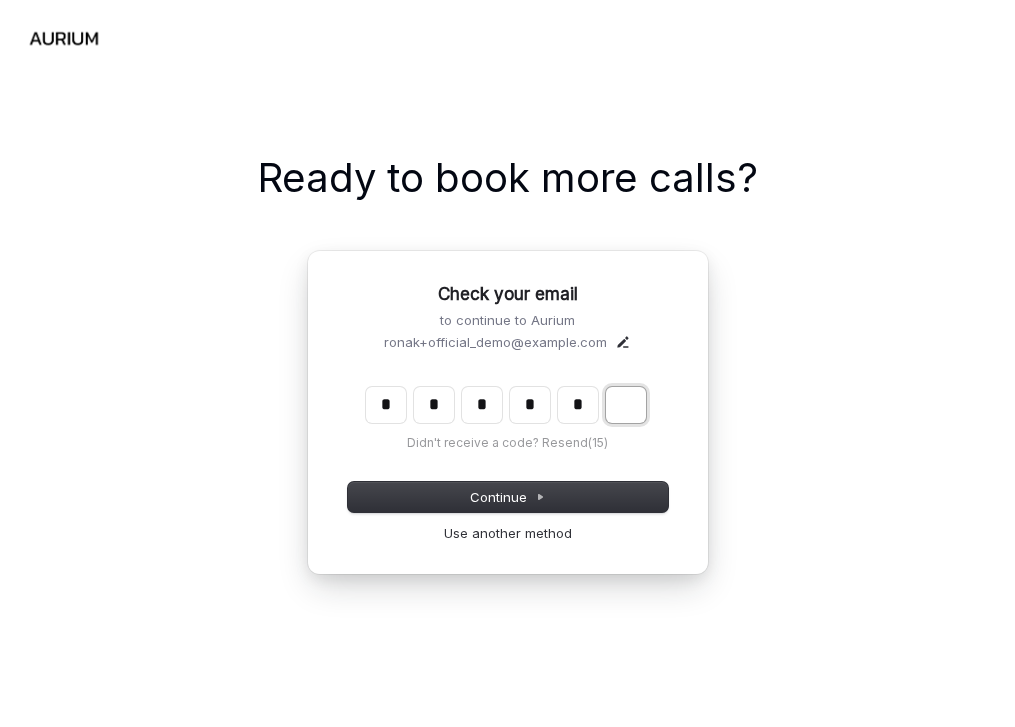 type on "******" 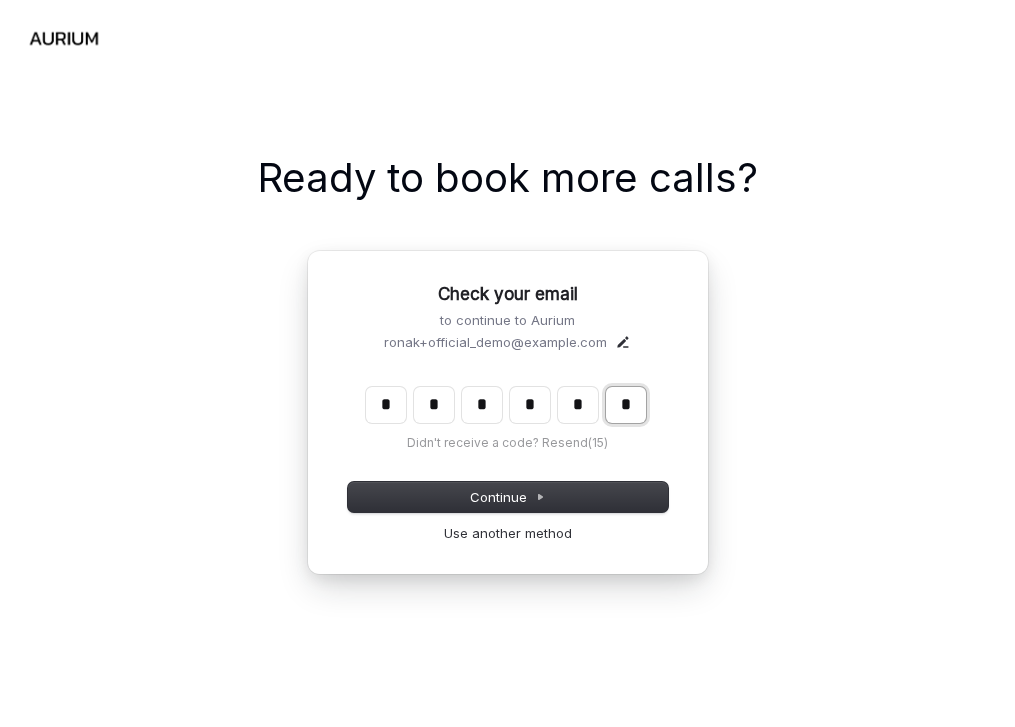 type on "*" 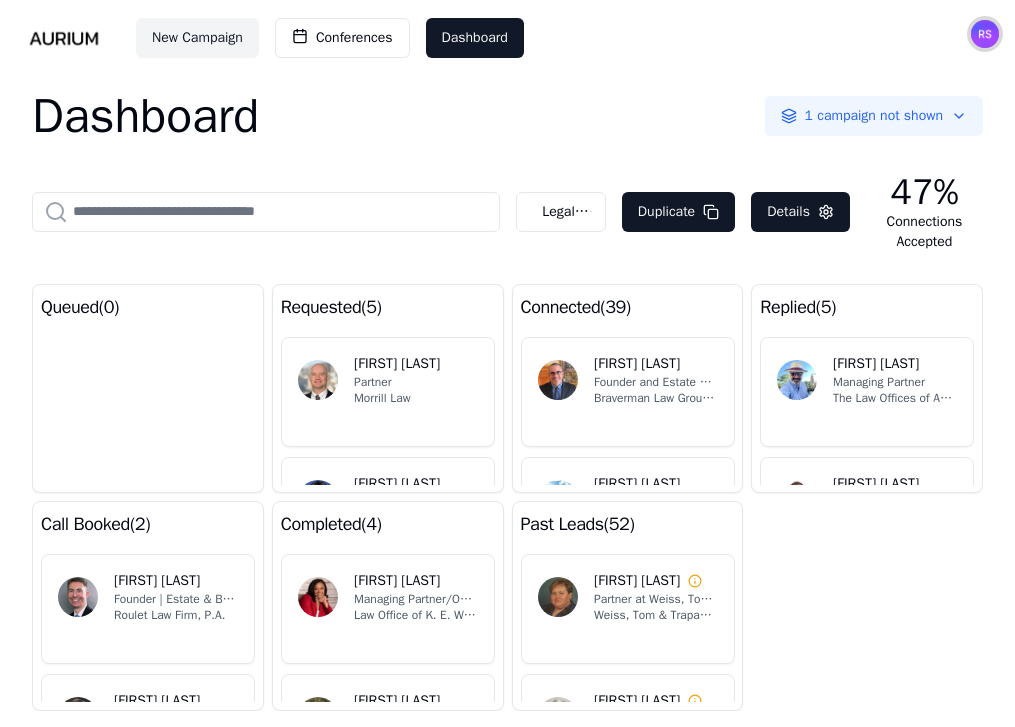click at bounding box center [985, 34] 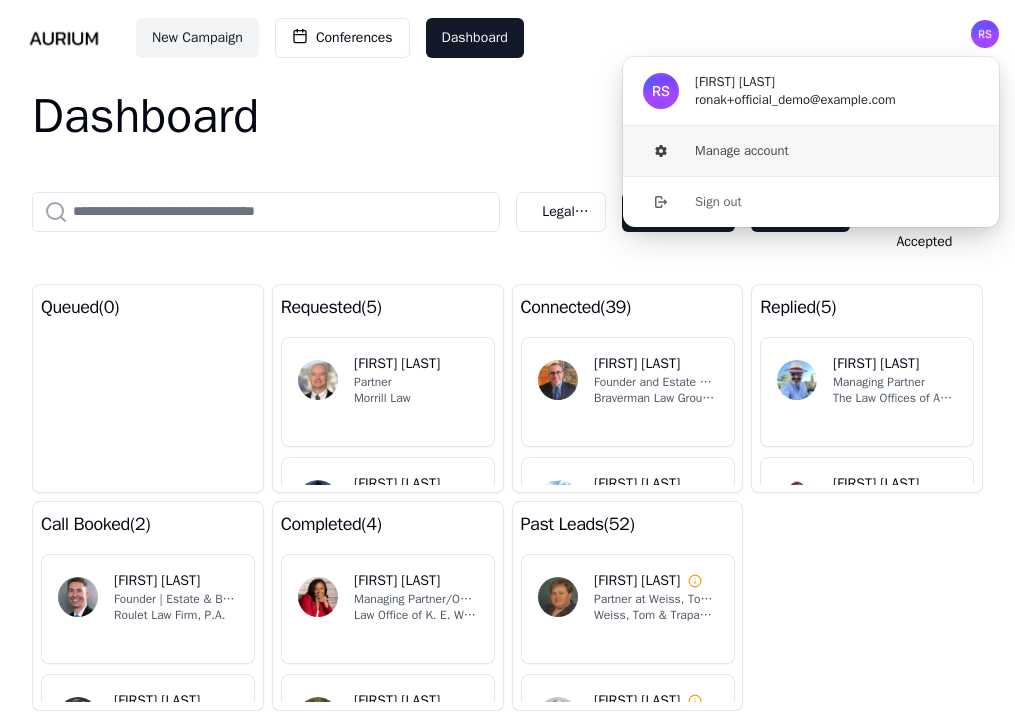 click on "Manage account" at bounding box center [811, 151] 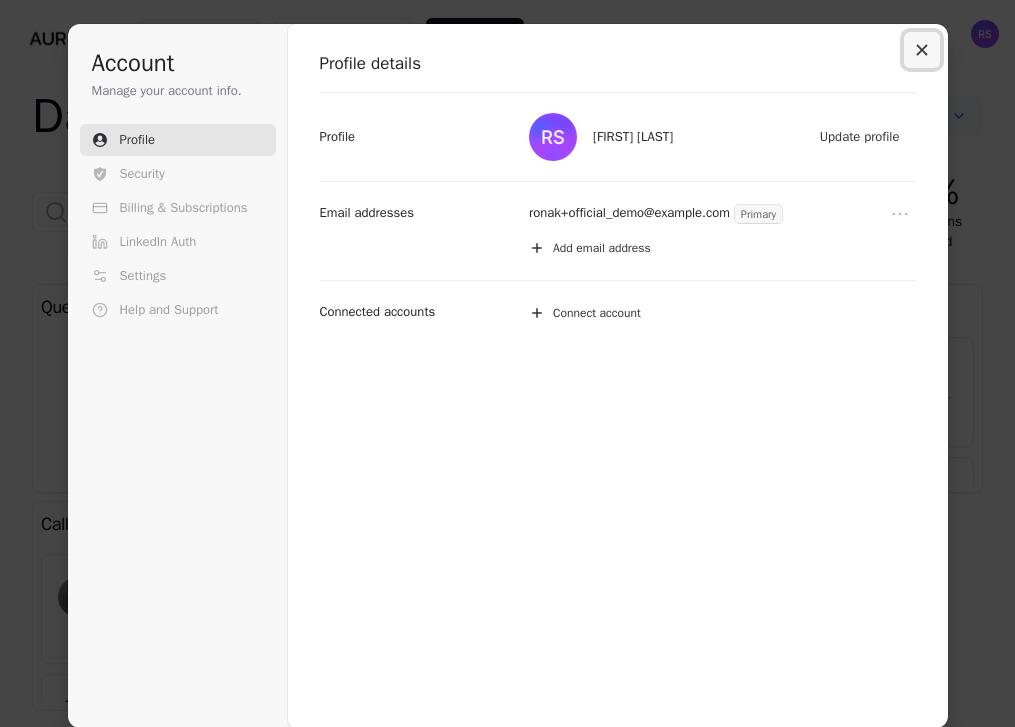 click at bounding box center [922, 50] 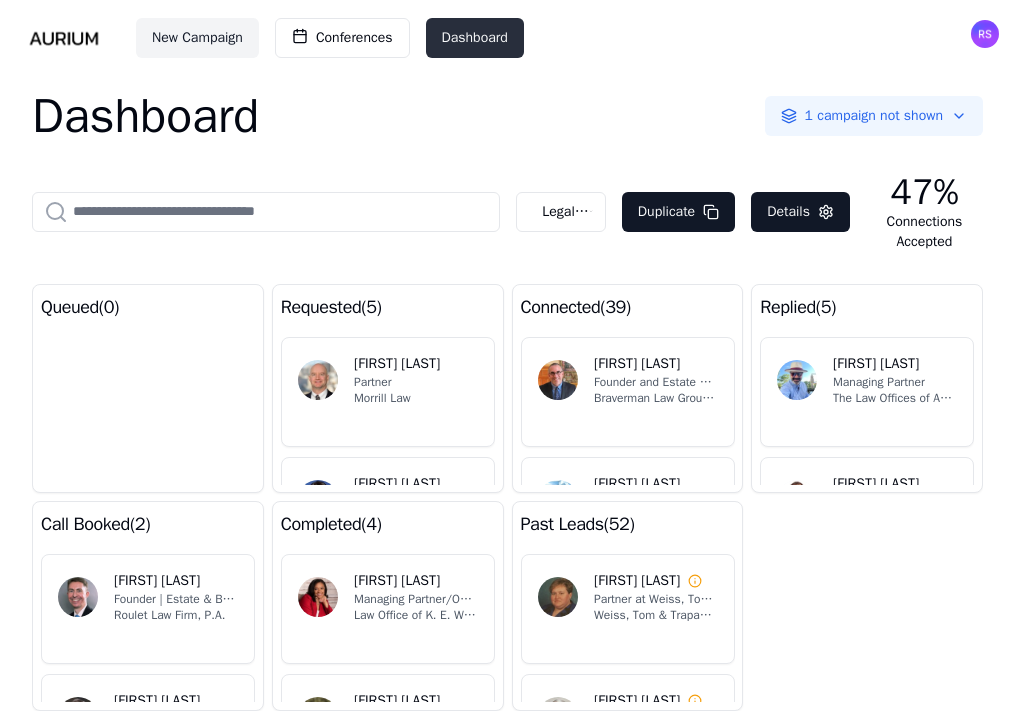 click on "Dashboard" at bounding box center (475, 38) 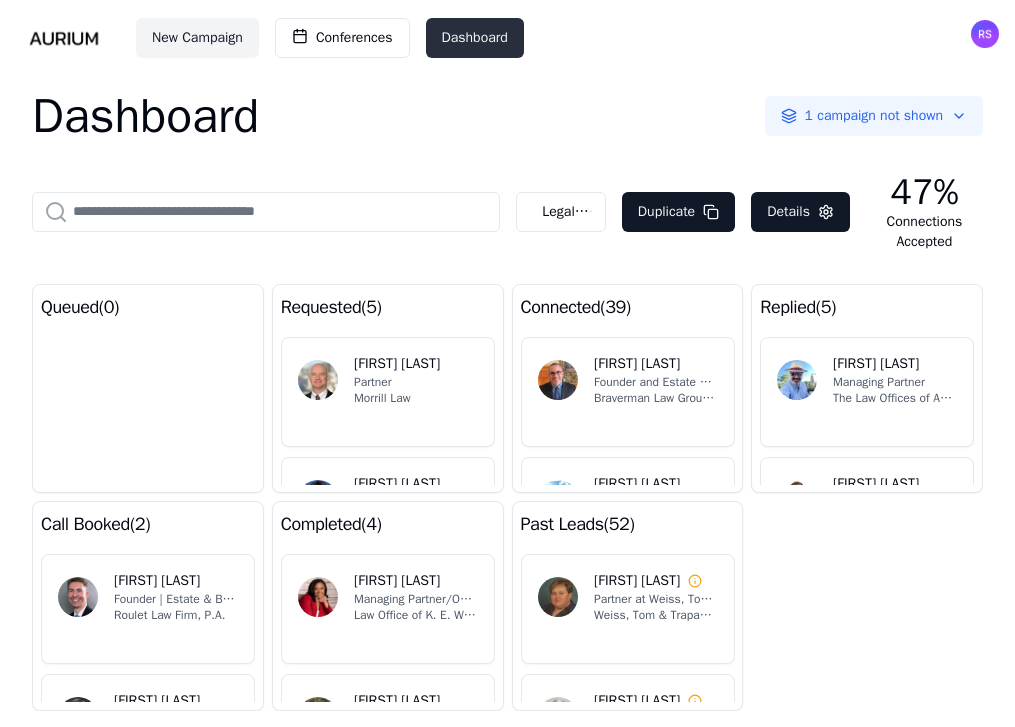 click on "Dashboard" at bounding box center (475, 38) 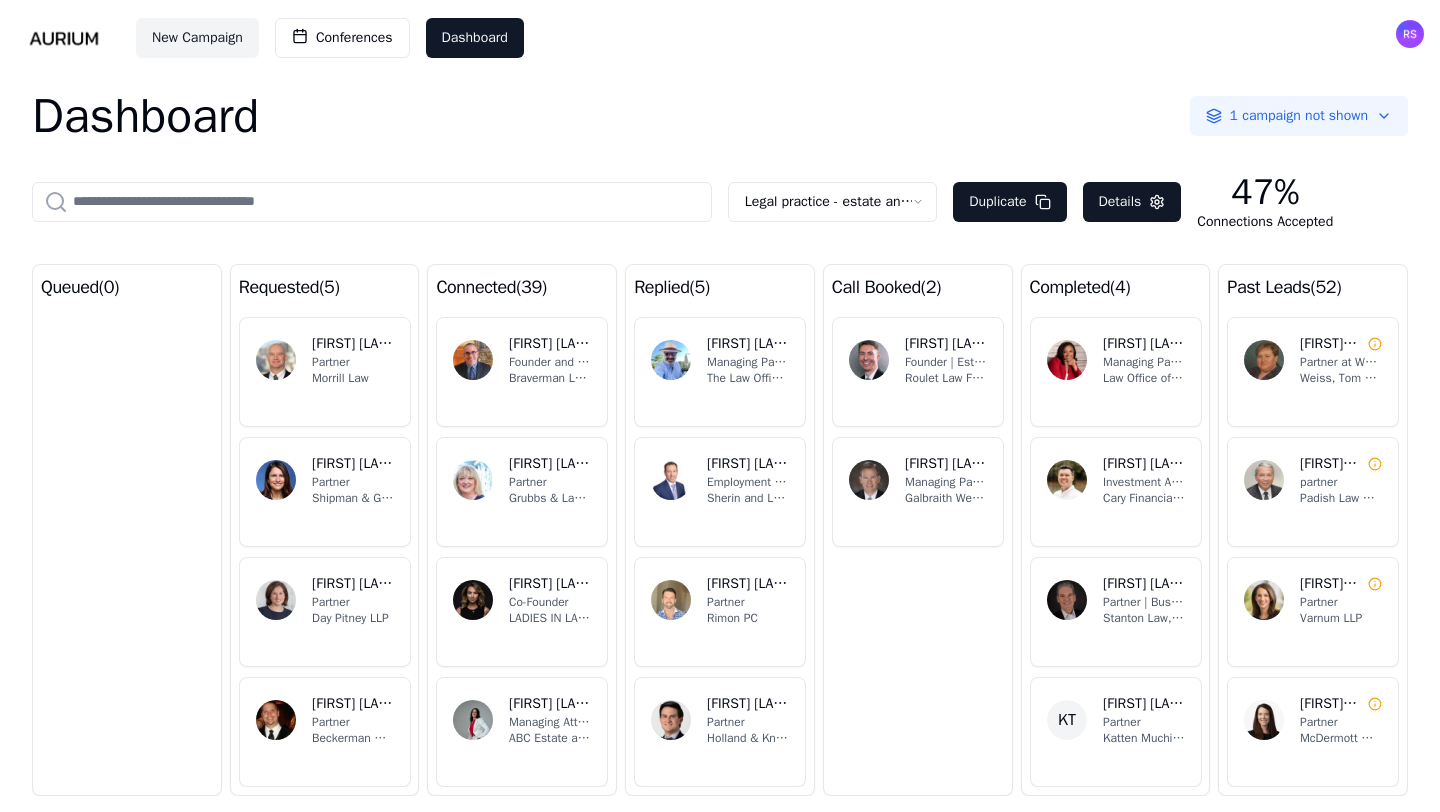click on "New Campaign Conferences Dashboard" at bounding box center (720, 38) 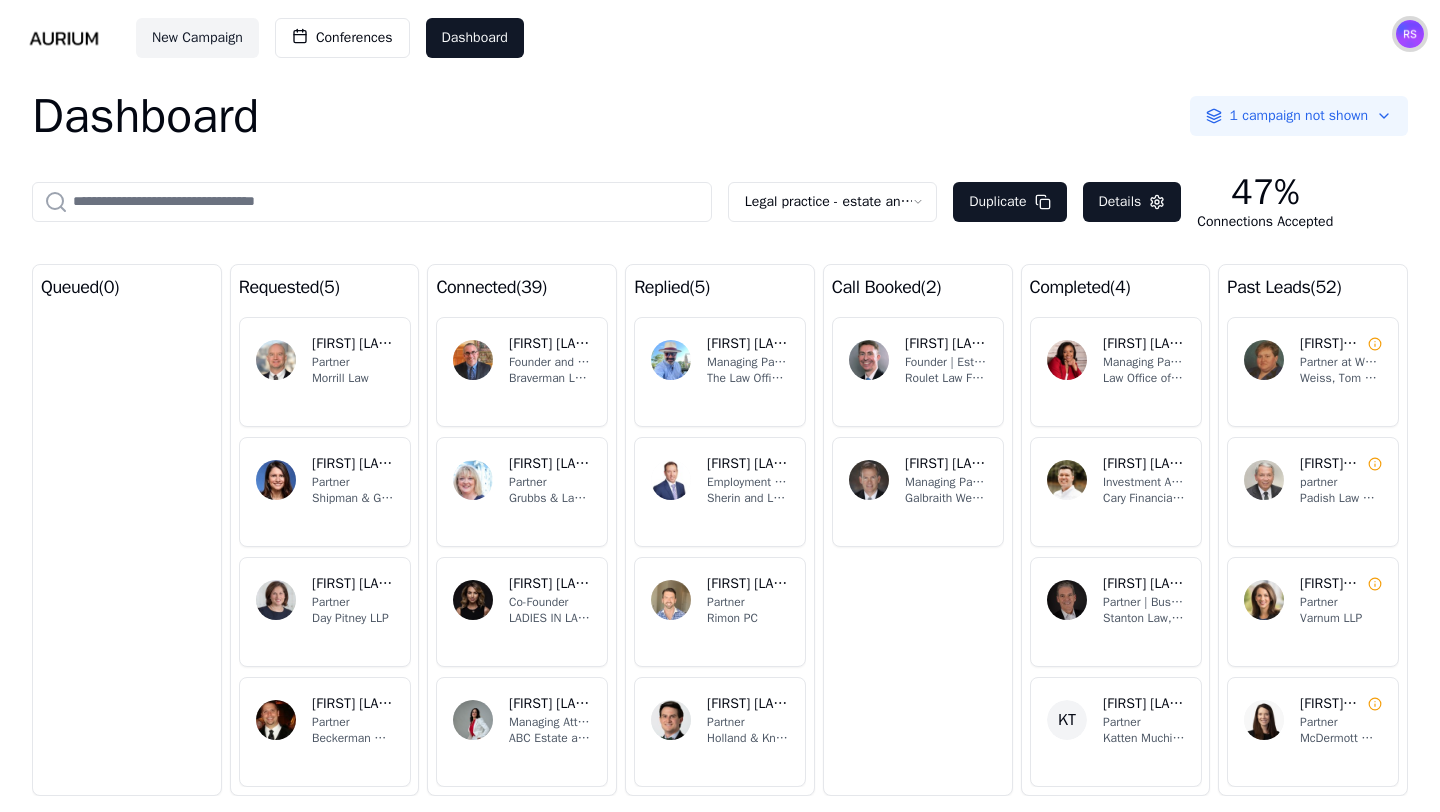 click at bounding box center [1410, 34] 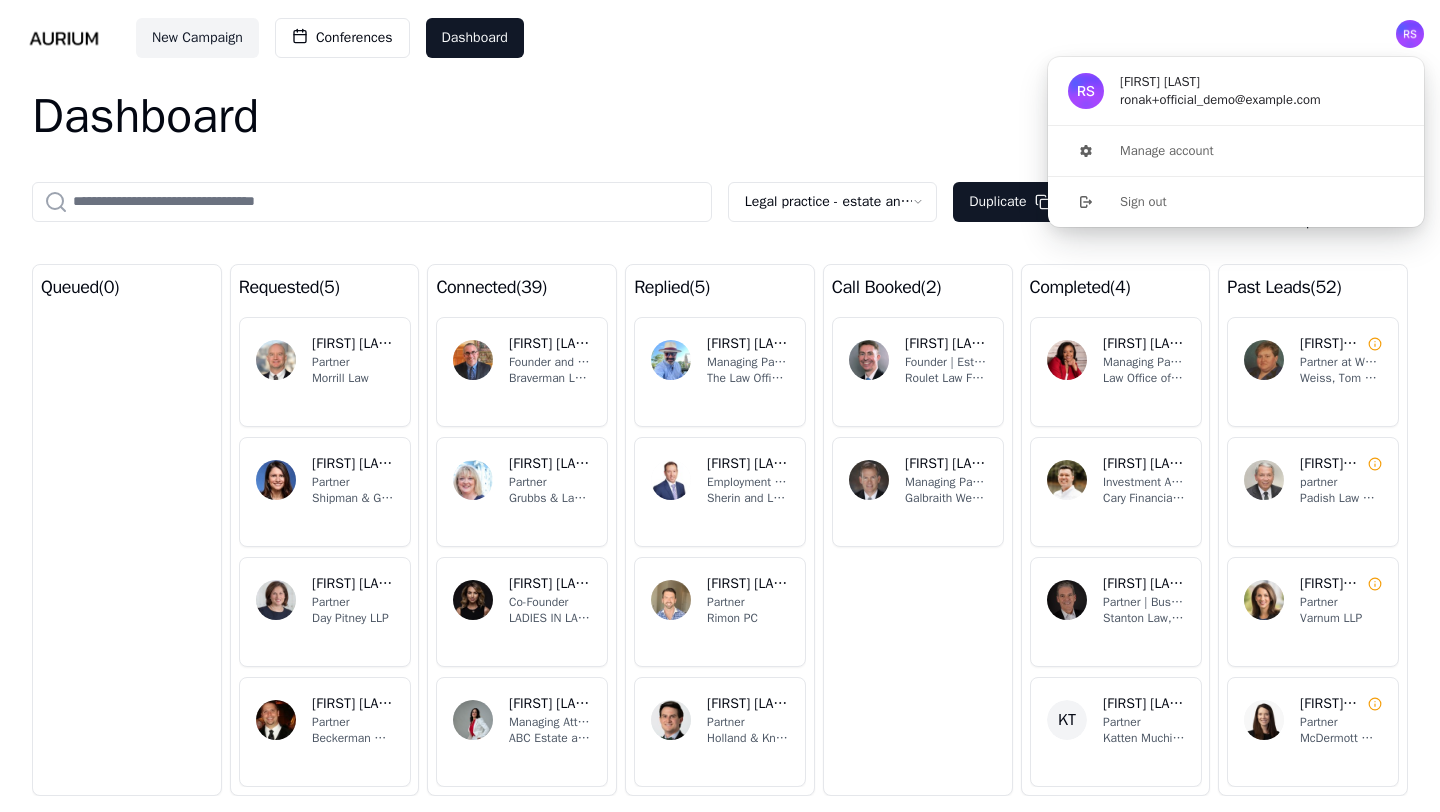 click on "ronak+official_demo@aurium.ai" at bounding box center [1220, 100] 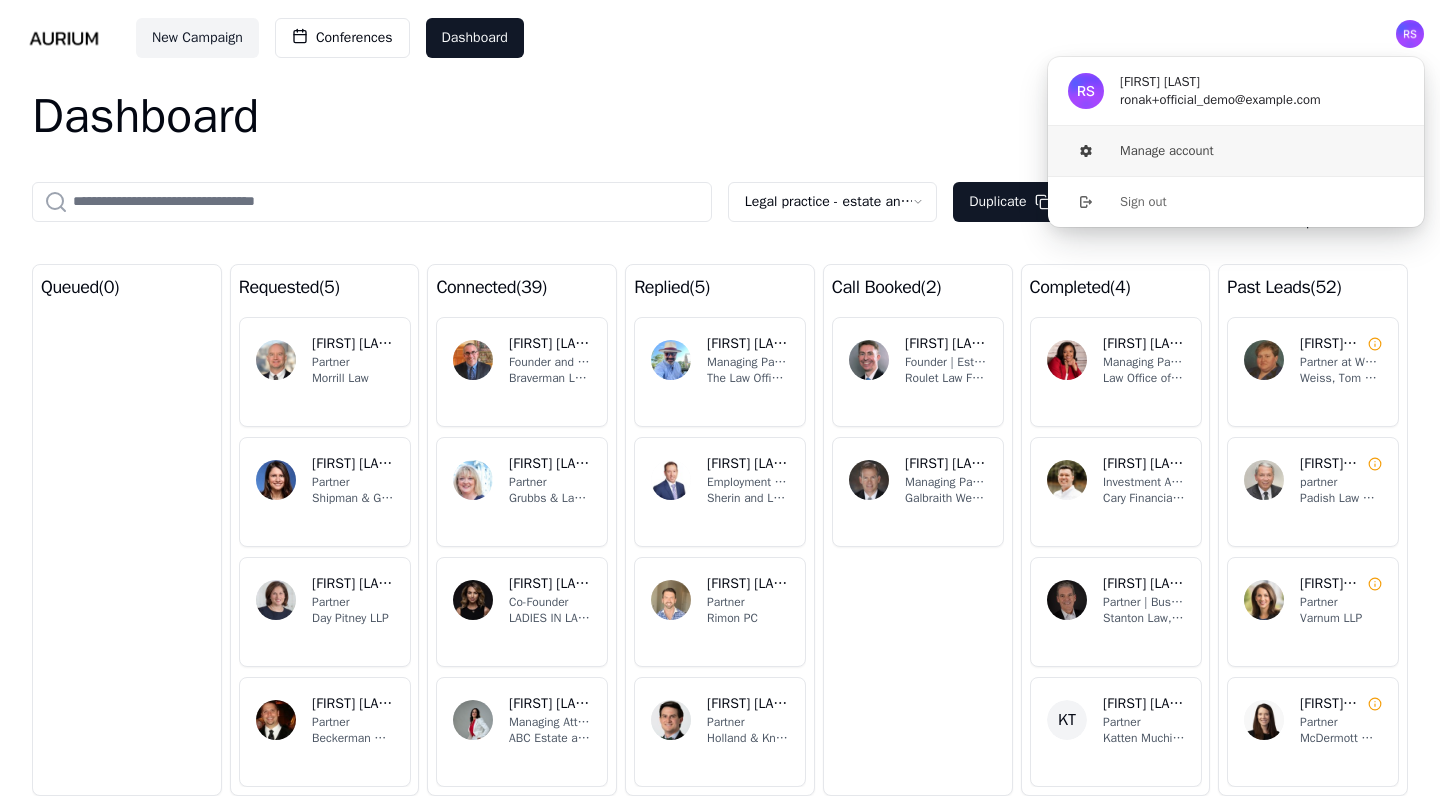 click on "Manage account" at bounding box center (1236, 151) 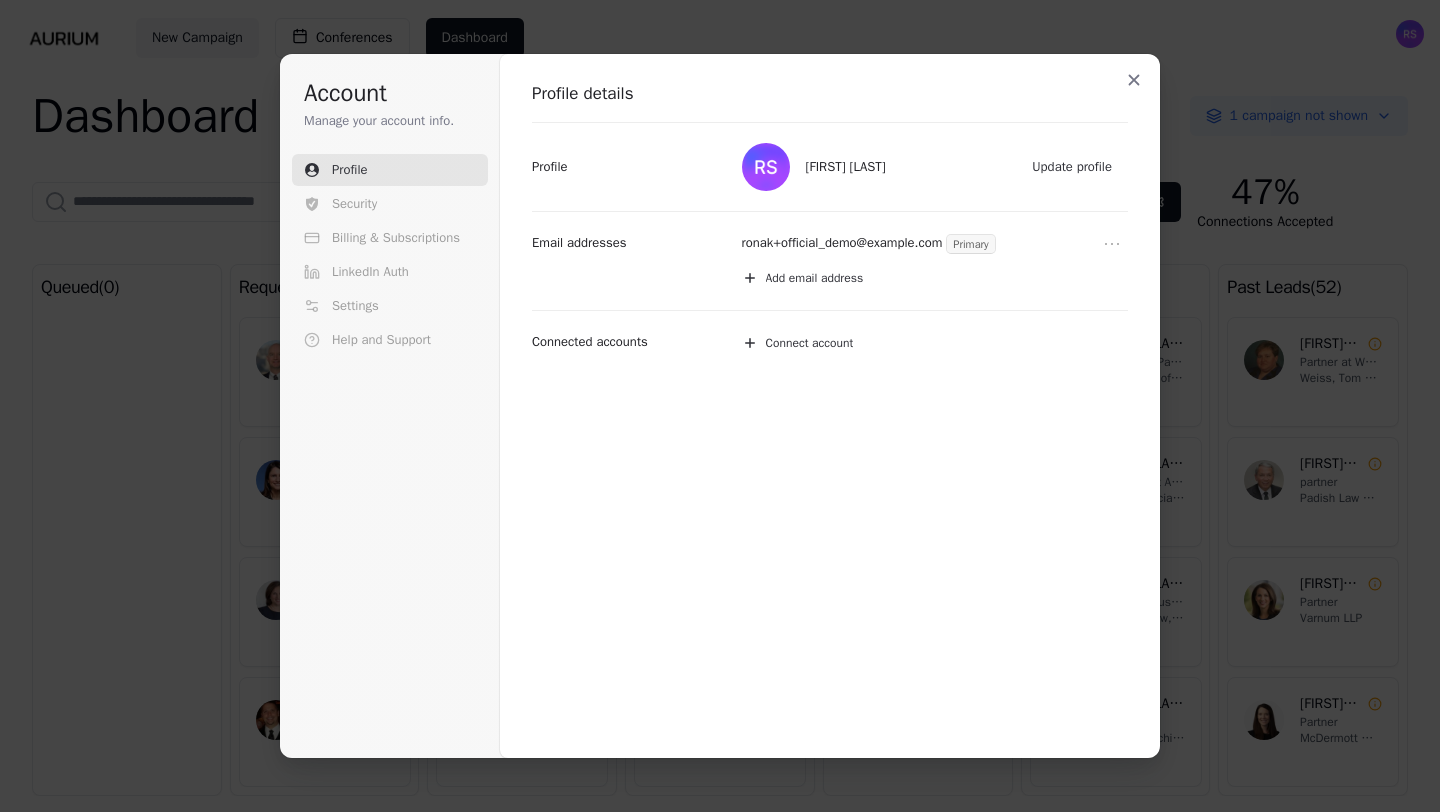 click at bounding box center [766, 167] 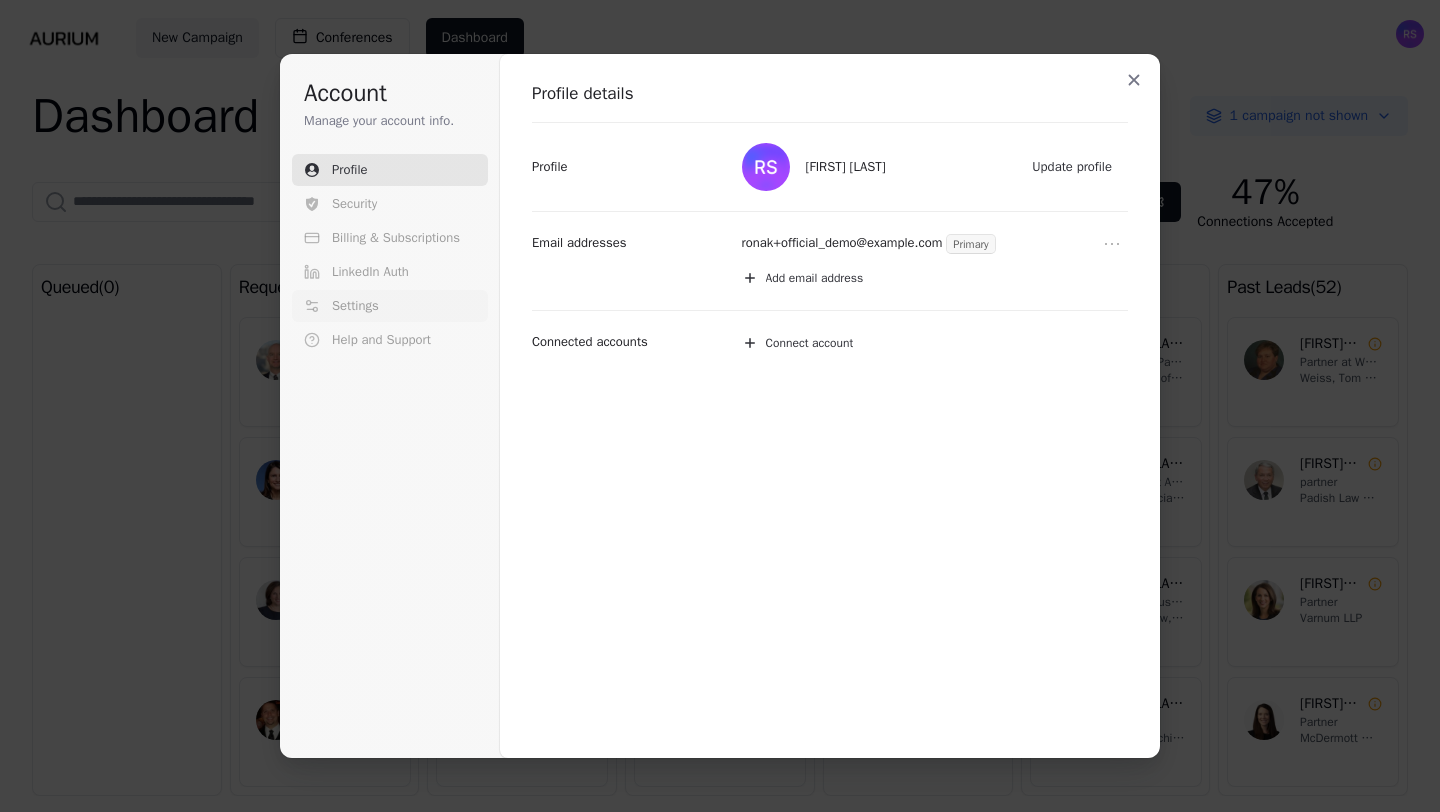 click on "Settings" at bounding box center (355, 306) 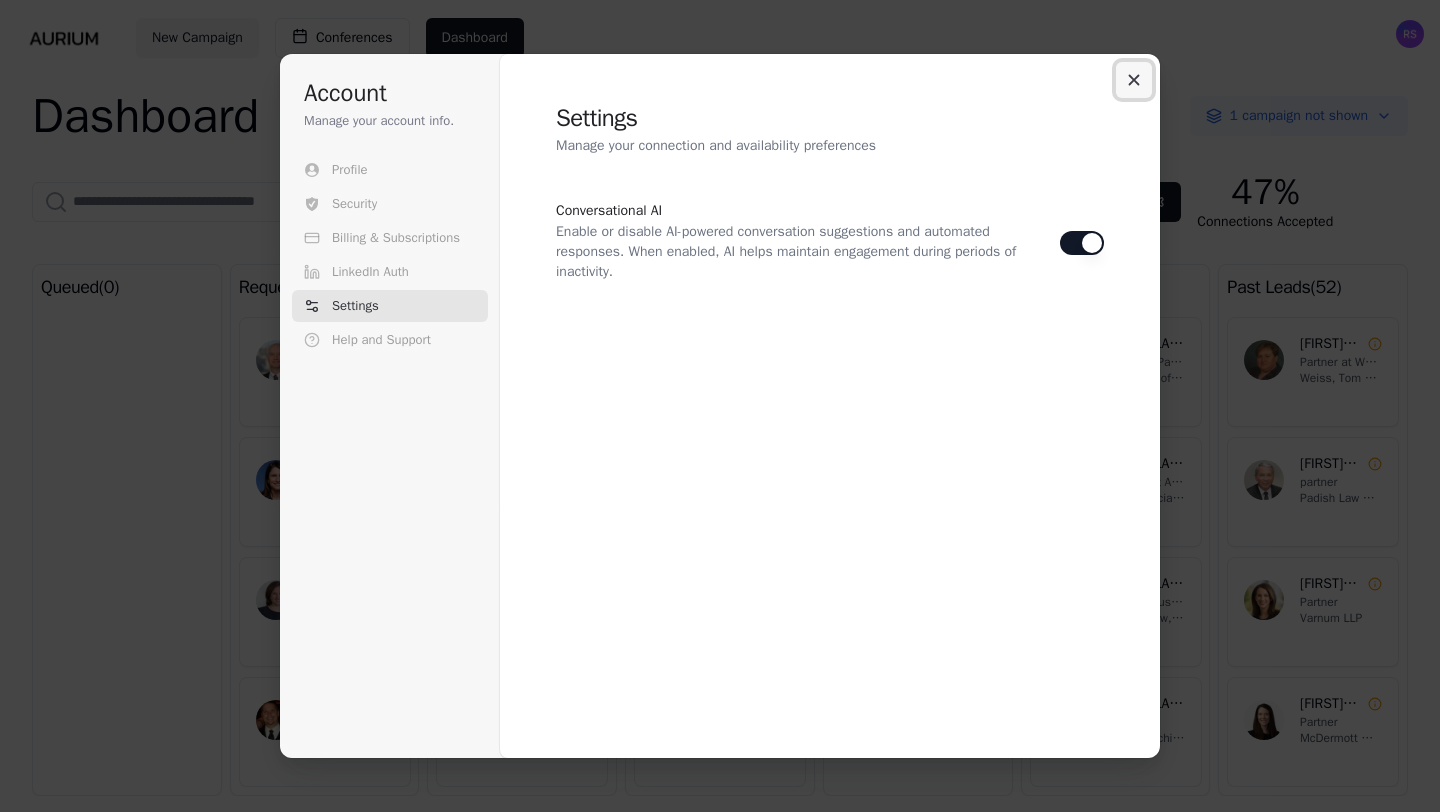 click 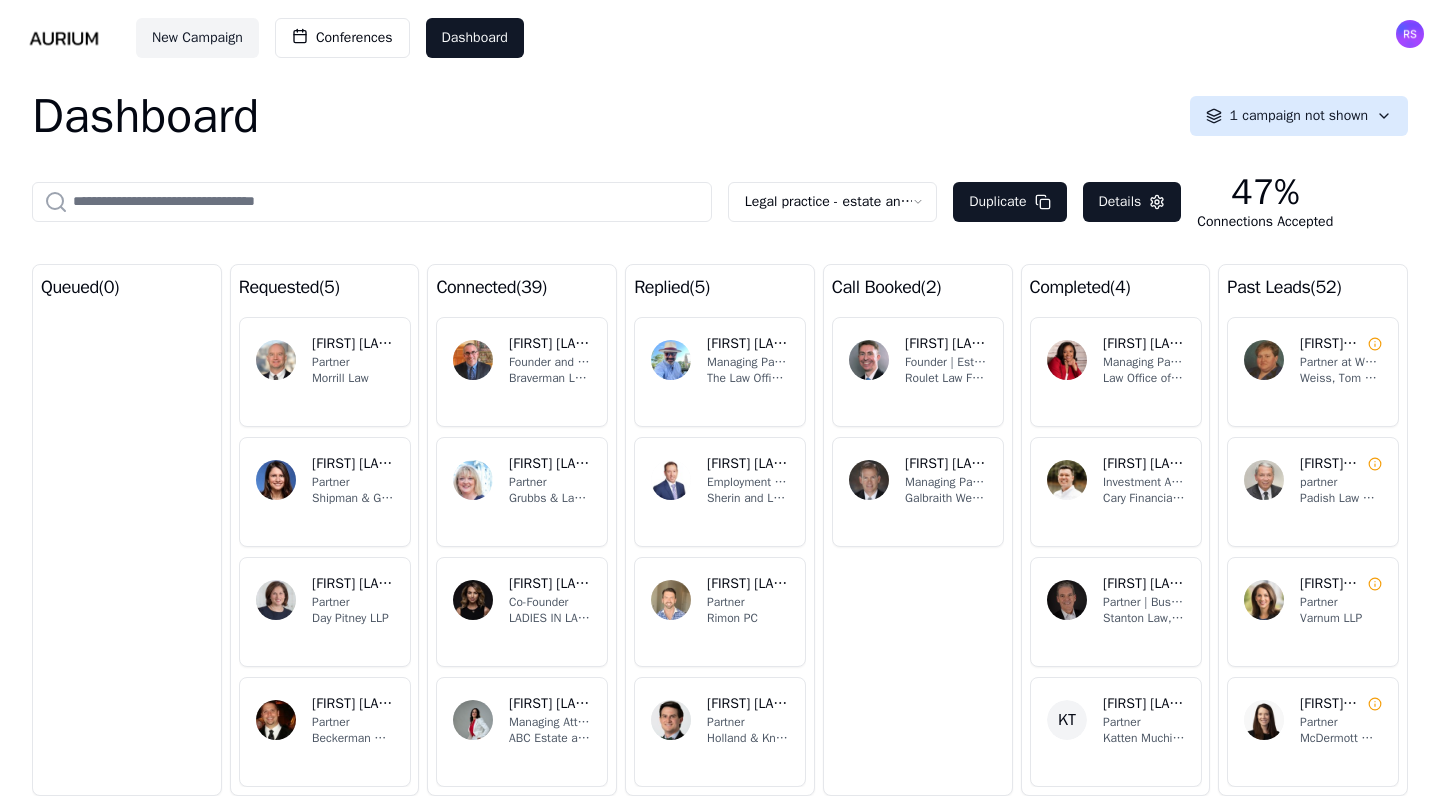 click on "New Campaign Conferences Dashboard Dashboard 1 campaign not shown Legal practice - estate and retail law Duplicate Details 47% Connections Accepted queued  ( 0 ) requested  ( 5 ) JC Jeff Coons Partner Morrill Law DF Danielle Ferrucci Partner Shipman & Goodwin LLP DS Dina Kapur Sanna Partner Day Pitney LLP RB Richard Beckerman Partner Beckerman & Granados, PLLC RB Rhonda Yoder Breman Partner Schlueter Breman LLC connected  ( 39 ) BB Bennett Braverman Founder and Estate Planning Attorney Braverman Law Group, LLC JL Jennifer Landry Partner Grubbs & Landry, PLLC AE Ameena R Sheikh Esq Co-Founder LADIES IN LAW® Accessible Legacy Planning AC Adela T Iturregui Jd Cepa Managing Attorney and Owner ABC Estate and Legacy Planning  TZ Thomas Zeichman Bankruptcy and Restructuring Partner/Trial Counsel Beighley, Myrick, Udell, Lynne + Zeichman PA BL Brent Labovitz Managing Partner Labovitz Law Firm, LLC replied  ( 5 ) AF Adam F Managing Partner The Law Offices of Adam M. Fried,LLC DB David Brody Employment Partner PM DS 2" at bounding box center (720, 406) 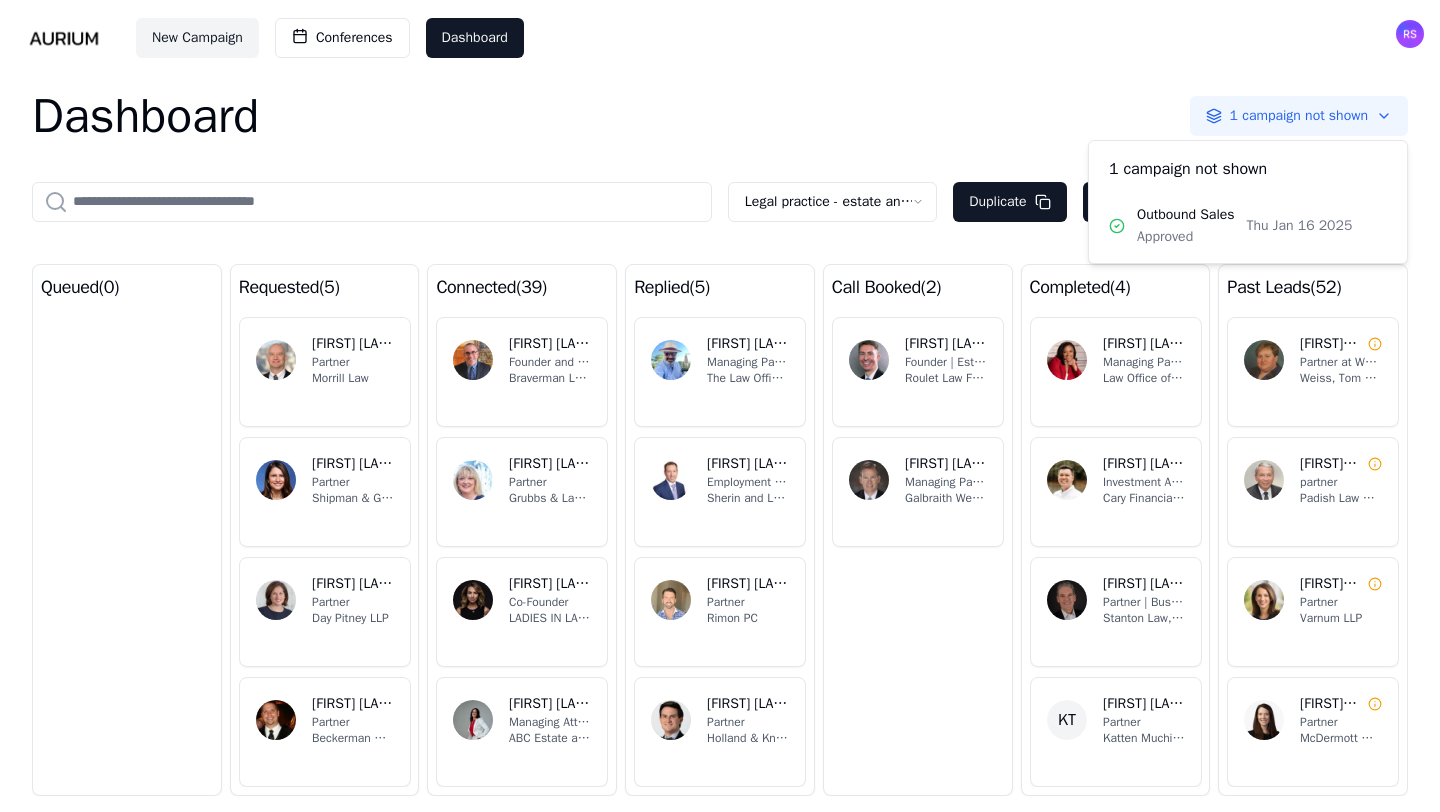 click on "New Campaign Conferences Dashboard Dashboard 1 campaign not shown Legal practice - estate and retail law Duplicate Details 47% Connections Accepted queued  ( 0 ) requested  ( 5 ) JC Jeff Coons Partner Morrill Law DF Danielle Ferrucci Partner Shipman & Goodwin LLP DS Dina Kapur Sanna Partner Day Pitney LLP RB Richard Beckerman Partner Beckerman & Granados, PLLC RB Rhonda Yoder Breman Partner Schlueter Breman LLC connected  ( 39 ) BB Bennett Braverman Founder and Estate Planning Attorney Braverman Law Group, LLC JL Jennifer Landry Partner Grubbs & Landry, PLLC AE Ameena R Sheikh Esq Co-Founder LADIES IN LAW® Accessible Legacy Planning AC Adela T Iturregui Jd Cepa Managing Attorney and Owner ABC Estate and Legacy Planning  TZ Thomas Zeichman Bankruptcy and Restructuring Partner/Trial Counsel Beighley, Myrick, Udell, Lynne + Zeichman PA BL Brent Labovitz Managing Partner Labovitz Law Firm, LLC replied  ( 5 ) AF Adam F Managing Partner The Law Offices of Adam M. Fried,LLC DB David Brody Employment Partner PM DS 2" at bounding box center (720, 406) 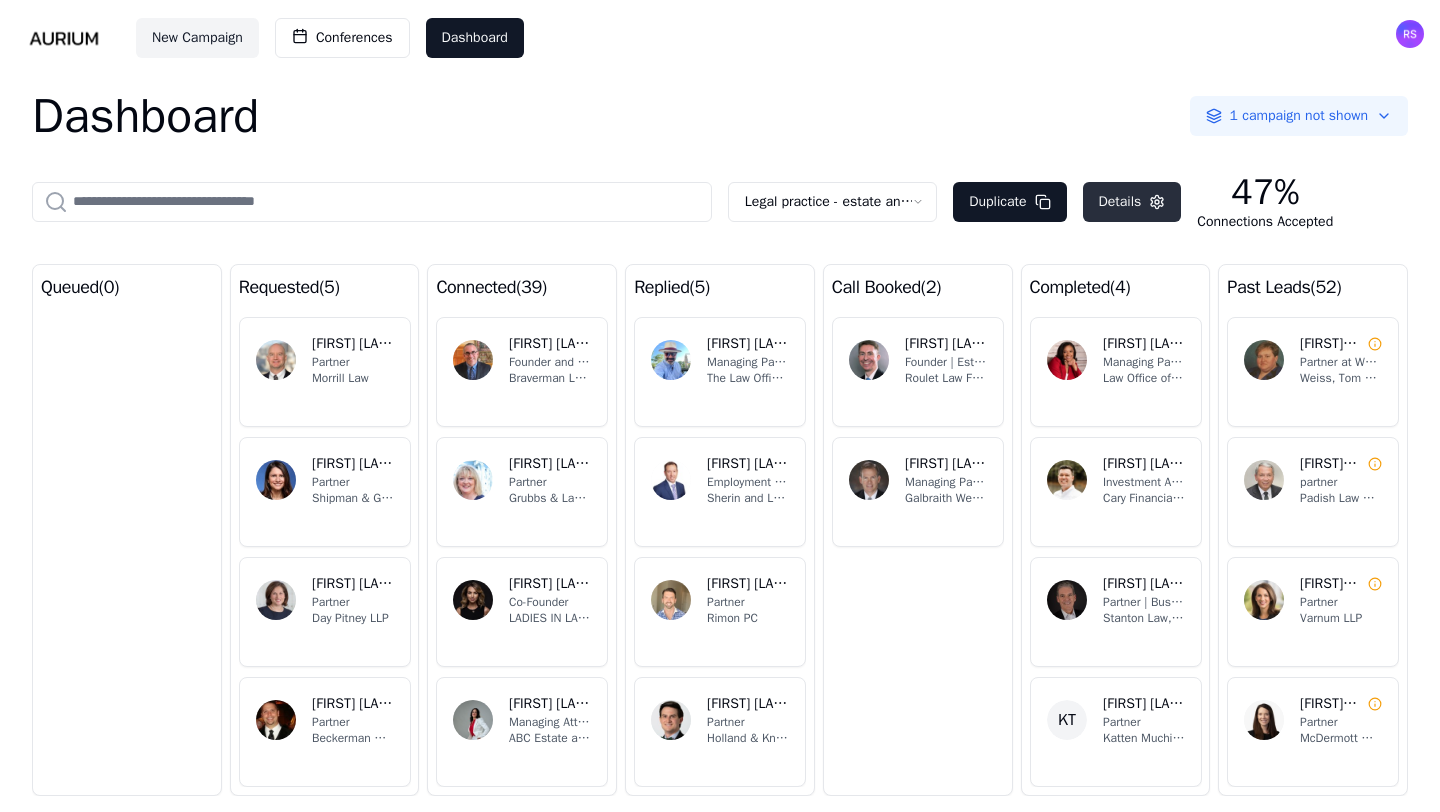 click on "Details" at bounding box center (1132, 202) 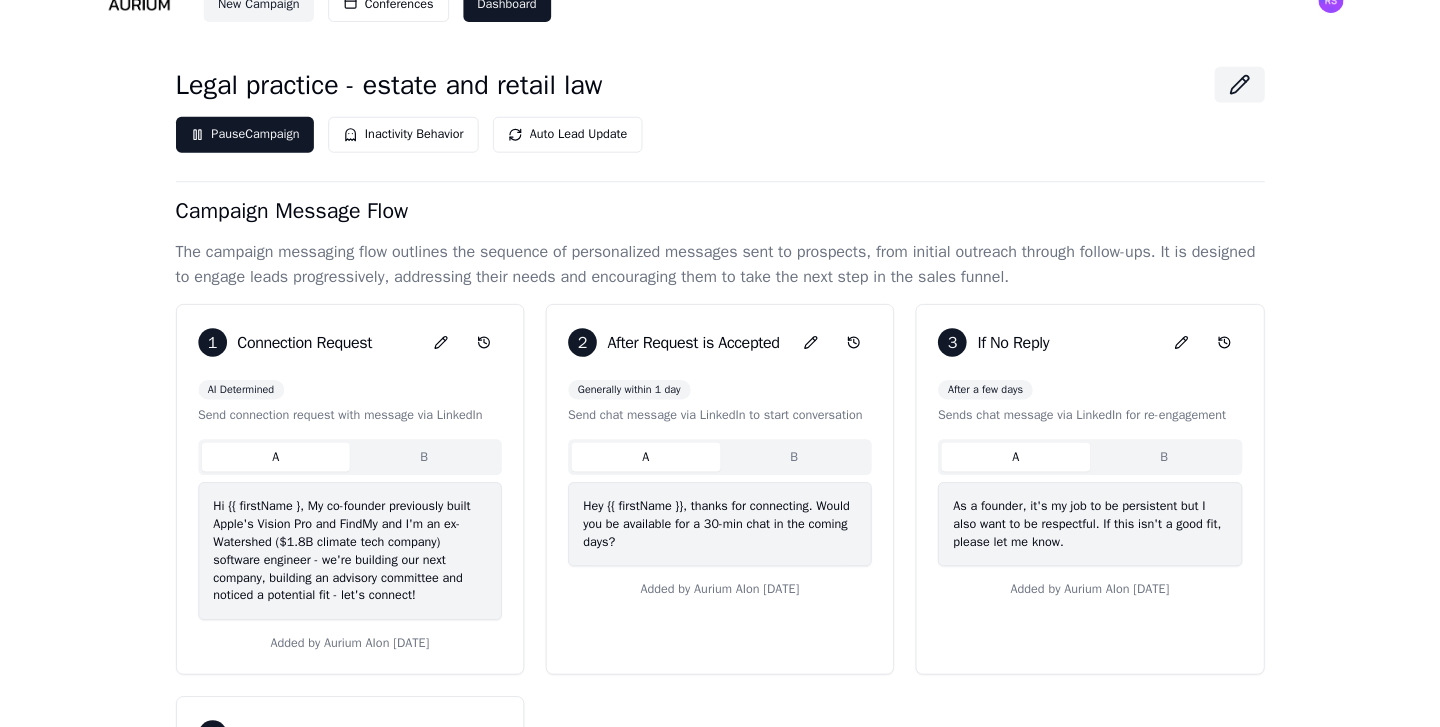 scroll, scrollTop: 0, scrollLeft: 0, axis: both 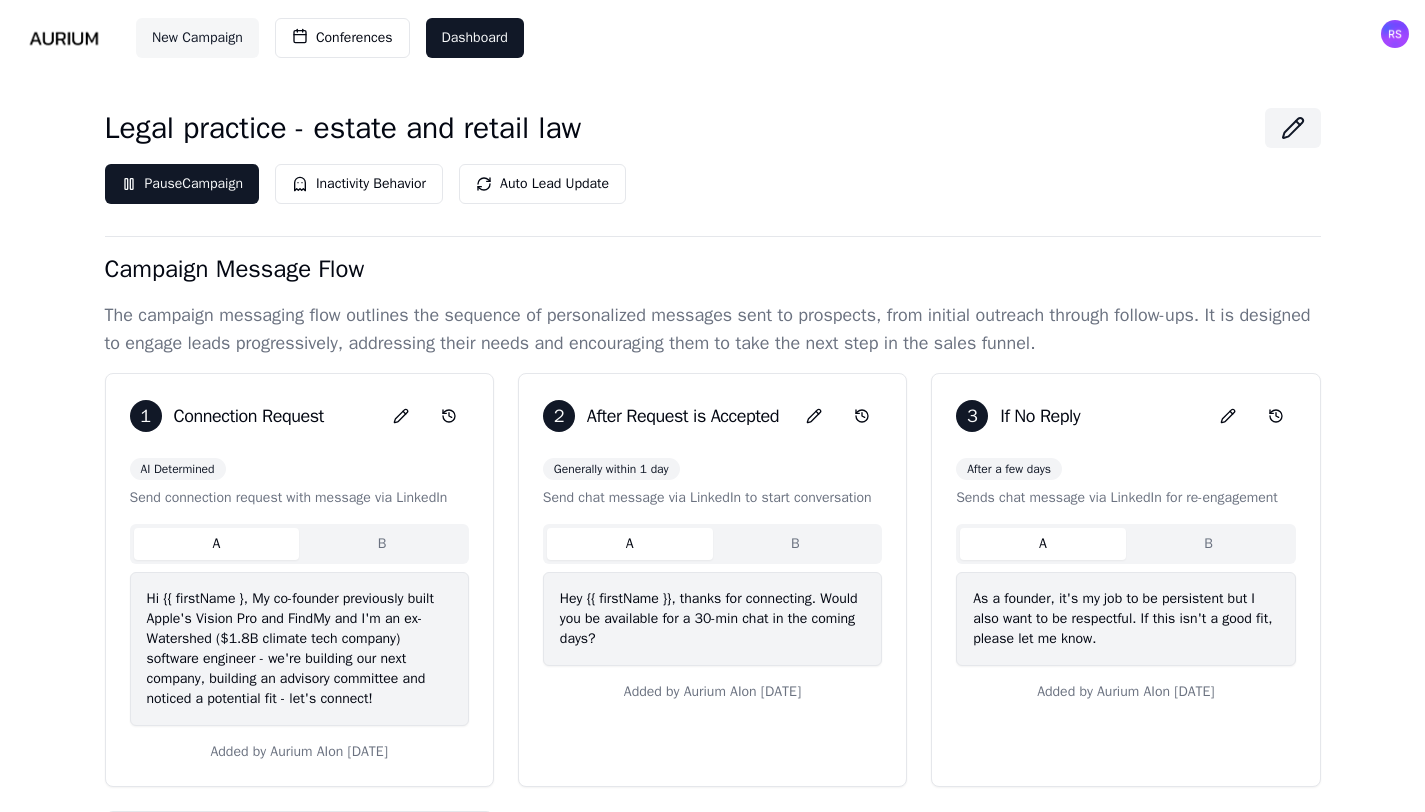 click on "New Campaign" at bounding box center [197, 38] 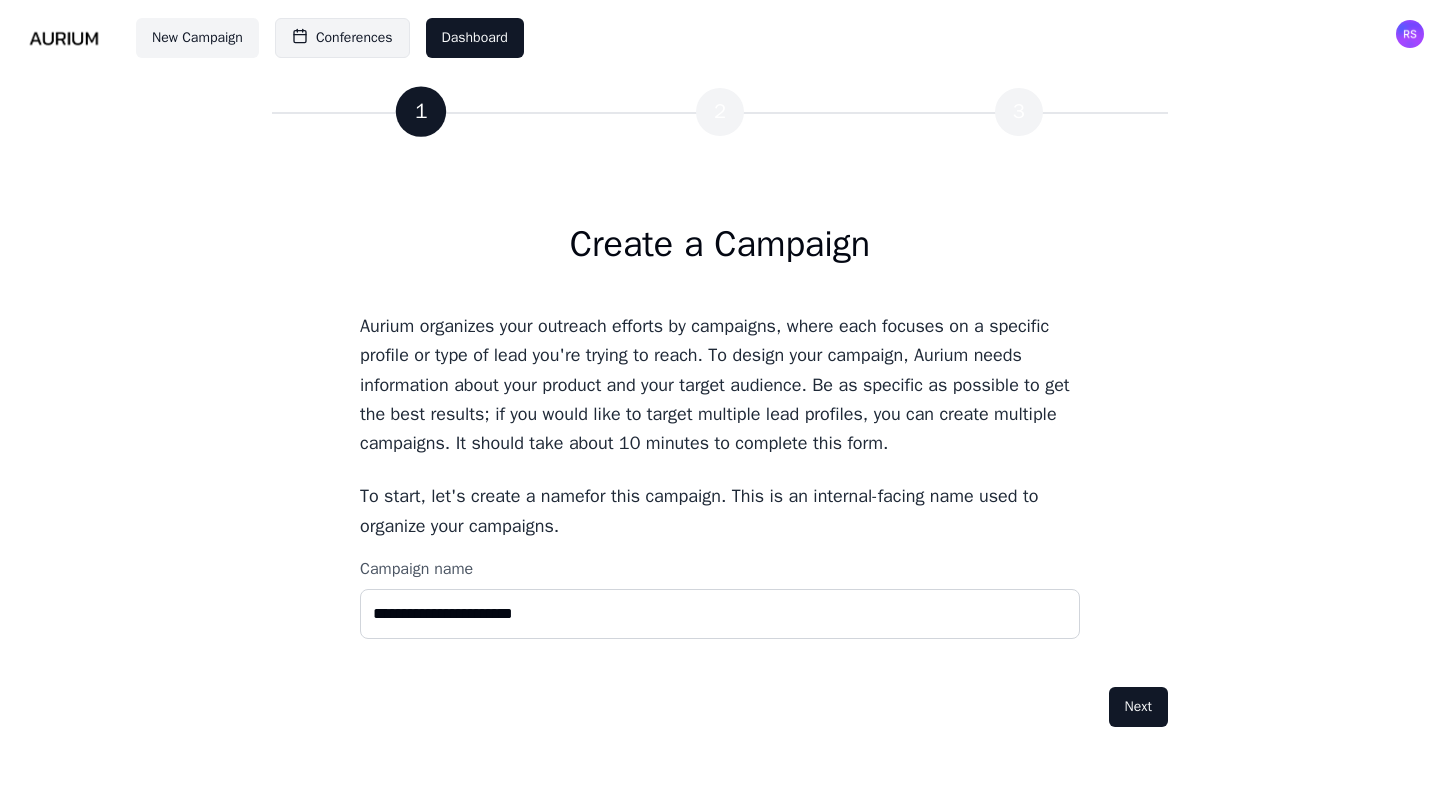 click on "Conferences" at bounding box center (354, 38) 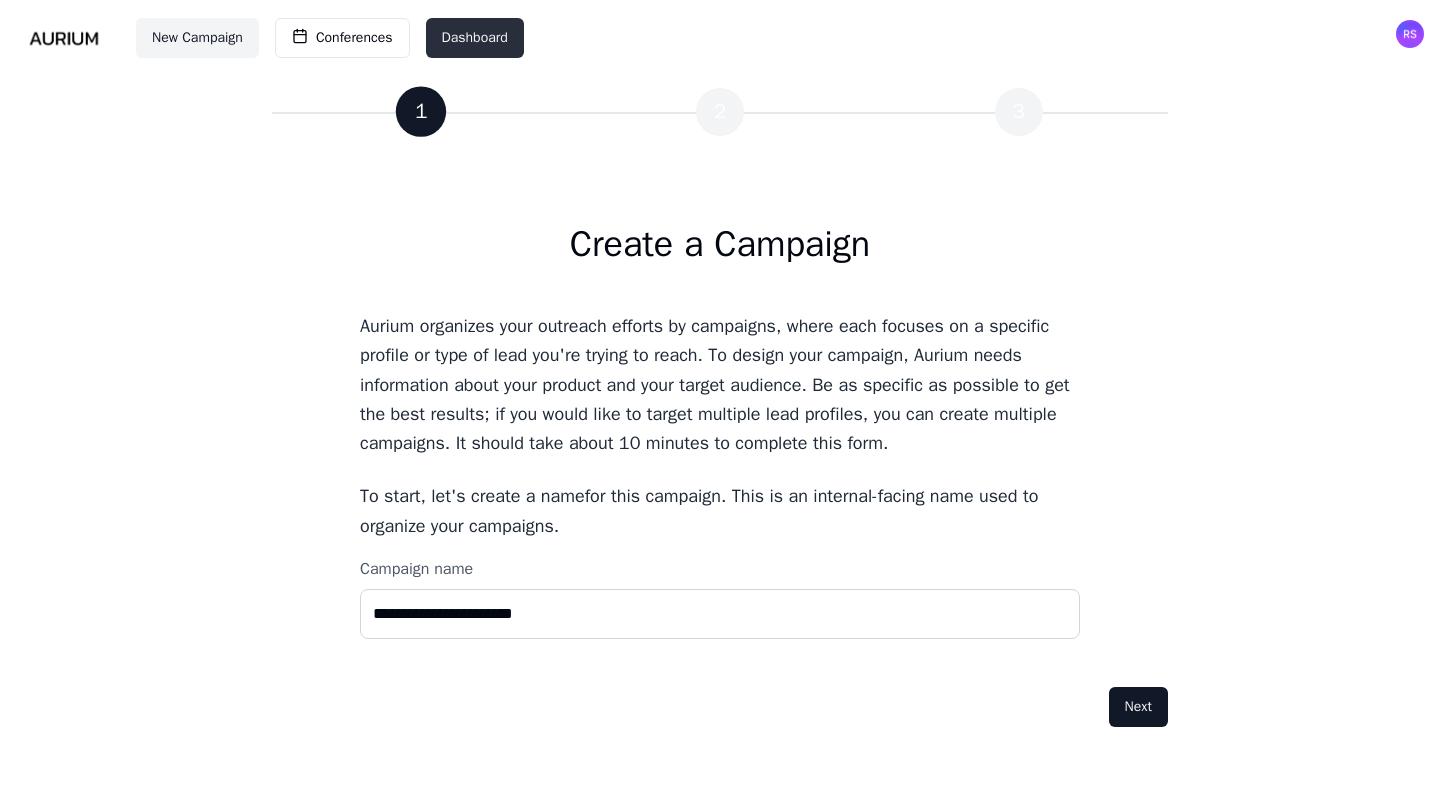 click on "Dashboard" at bounding box center [475, 38] 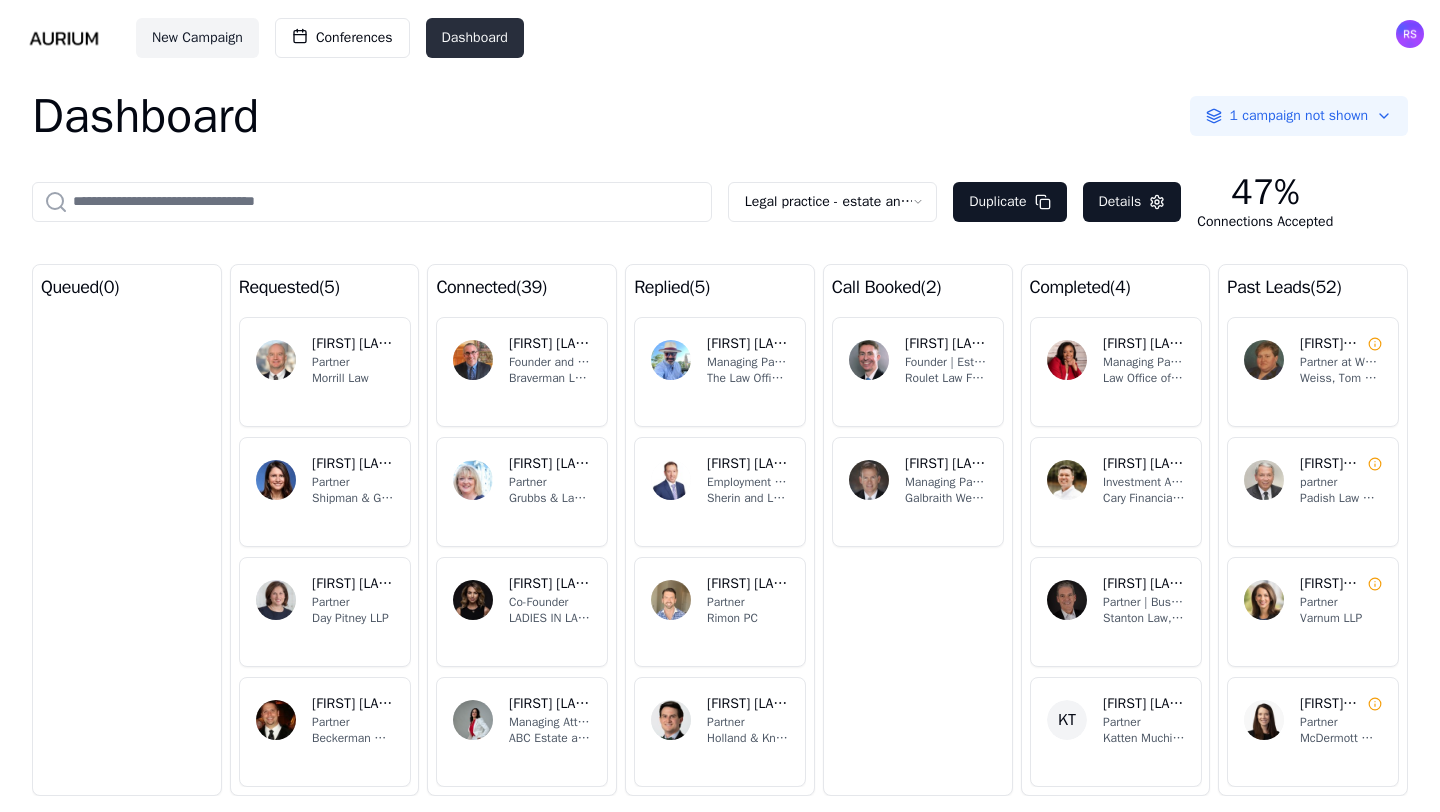 click on "Dashboard" at bounding box center (475, 38) 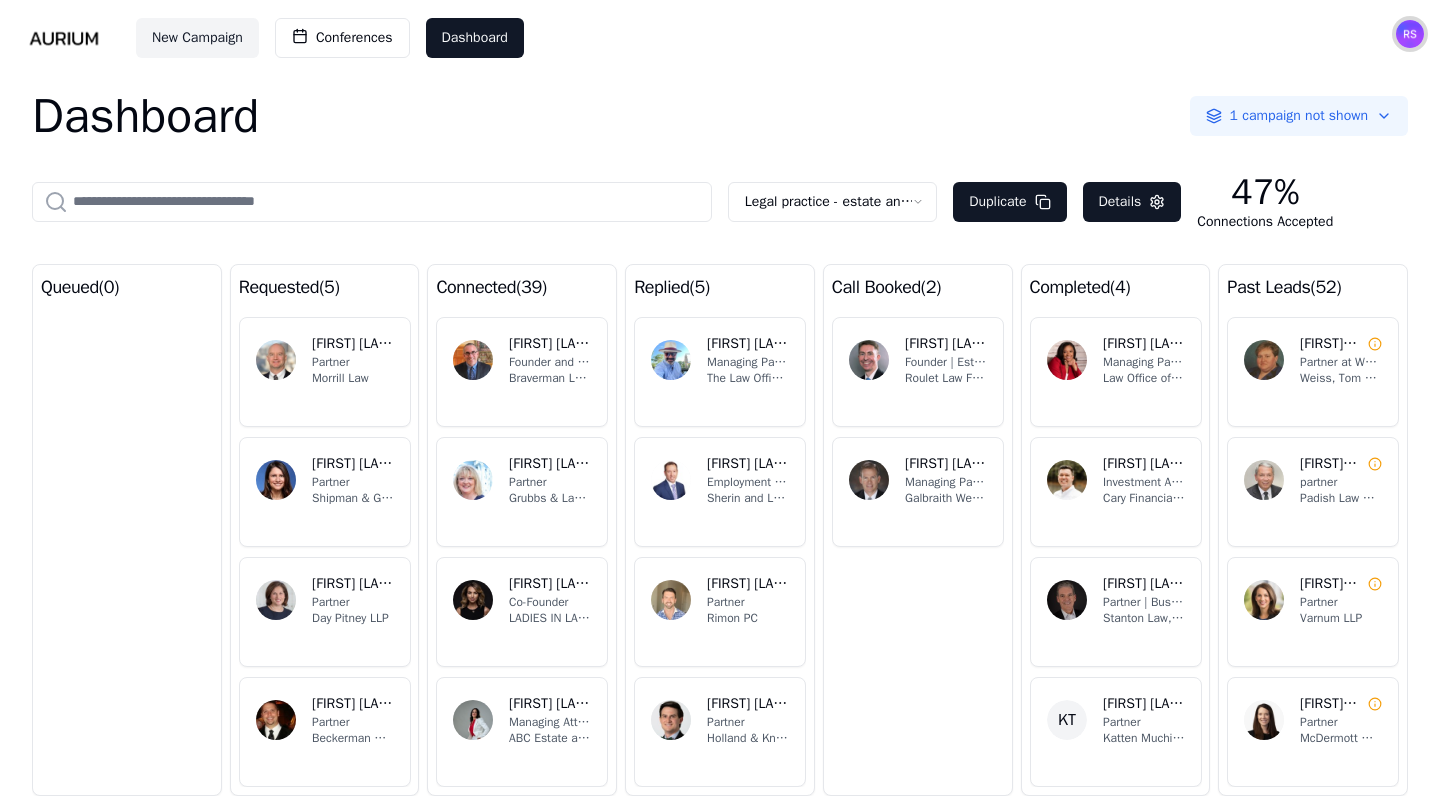 click at bounding box center [1410, 34] 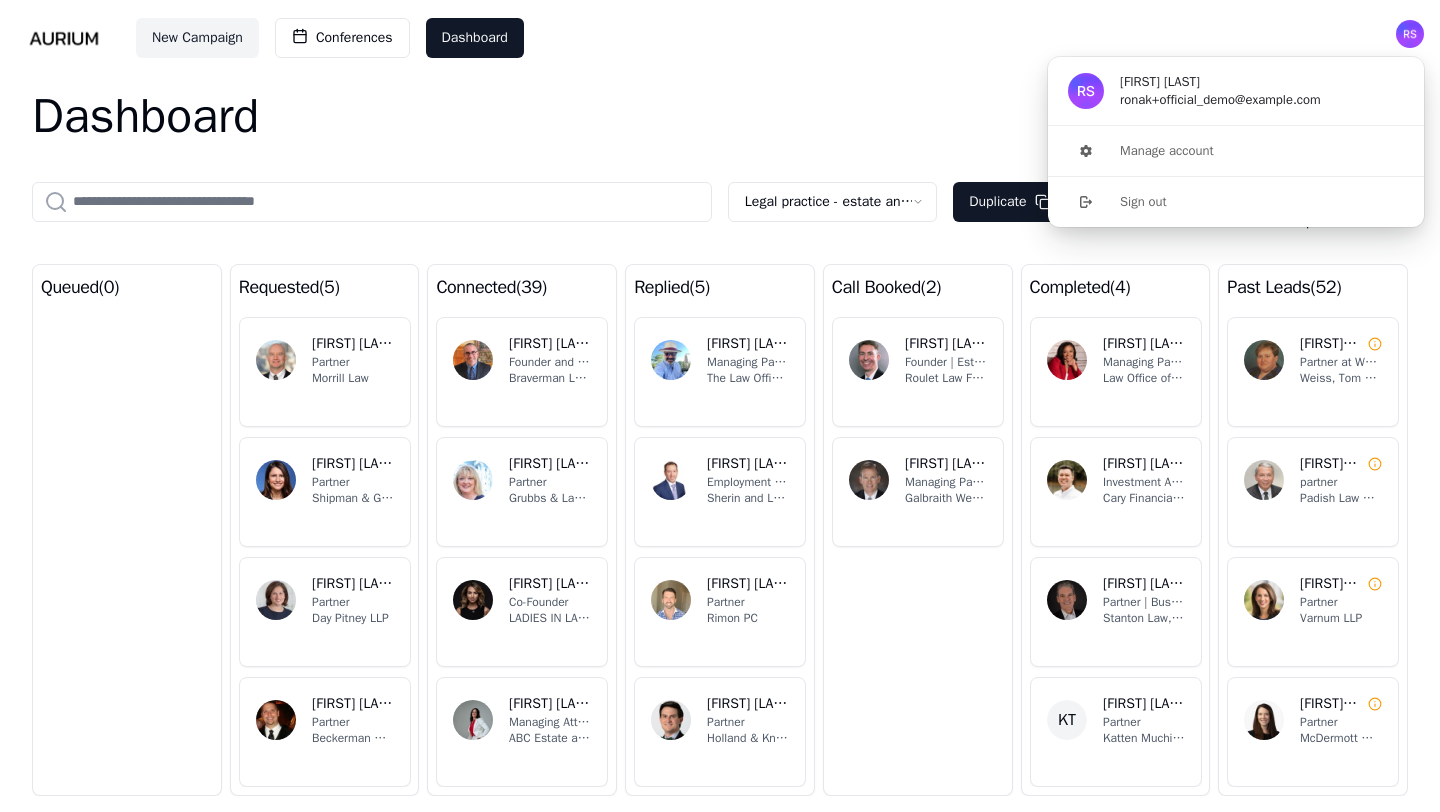 click on "Ronak Shah" at bounding box center (1220, 82) 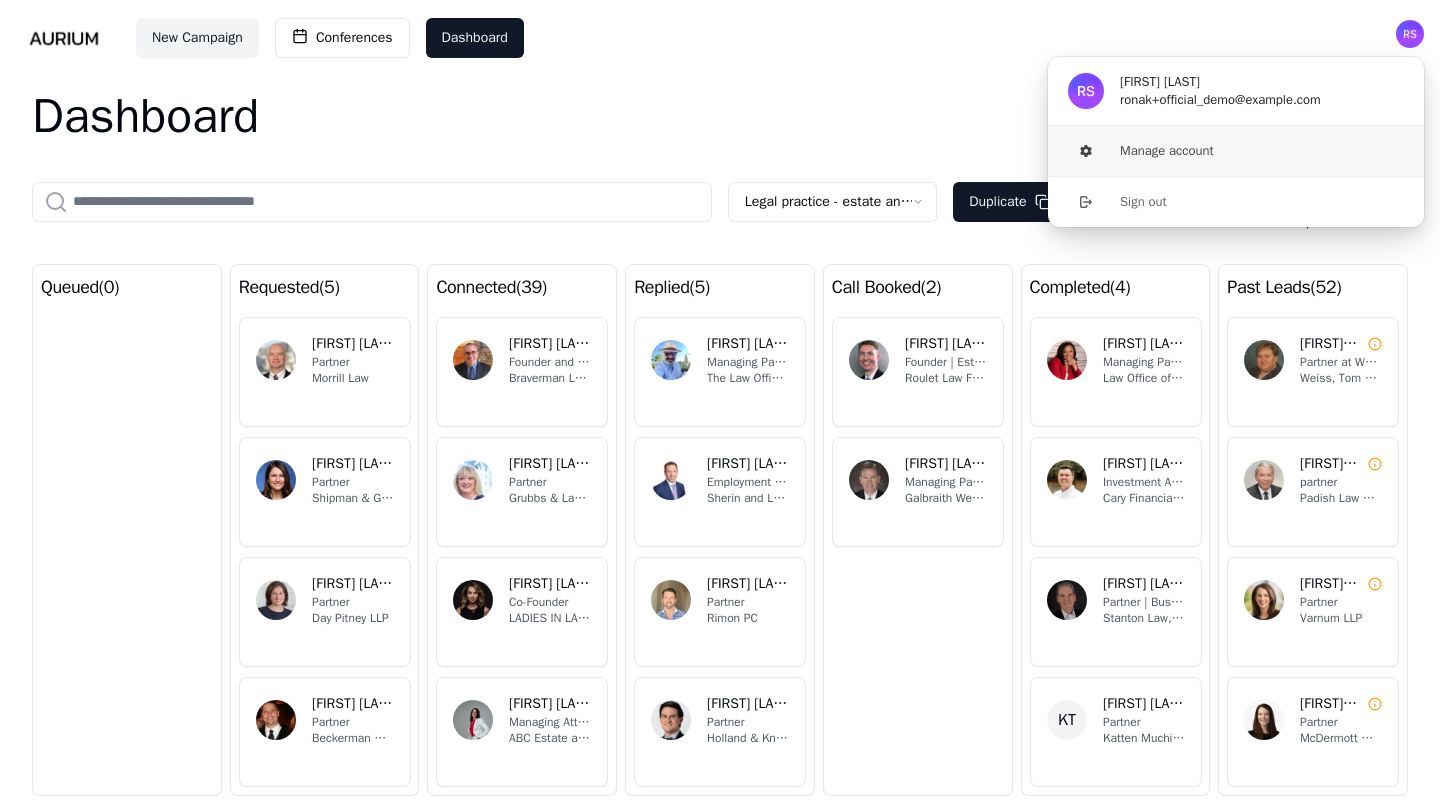 click on "Manage account" at bounding box center (1236, 151) 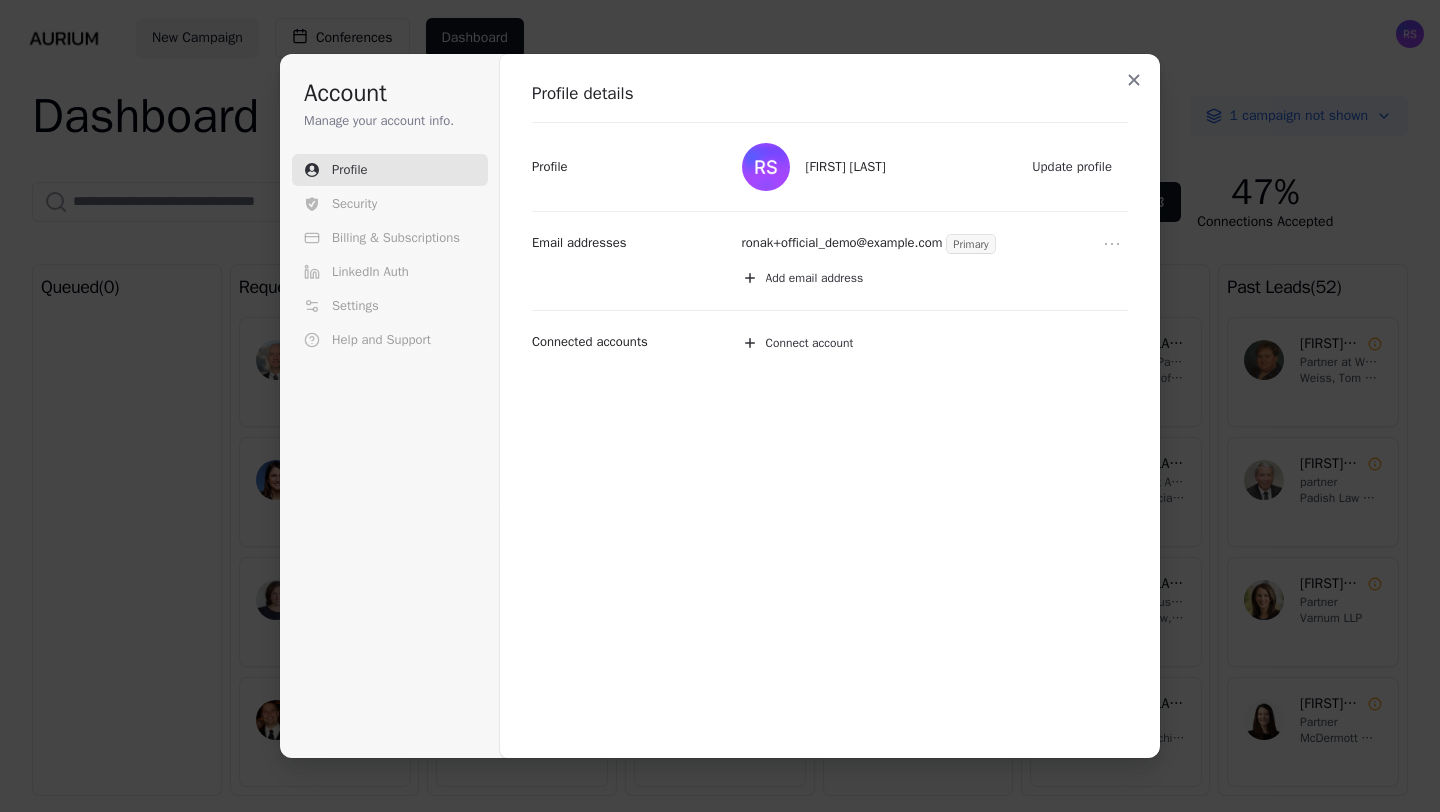 click at bounding box center (1134, 80) 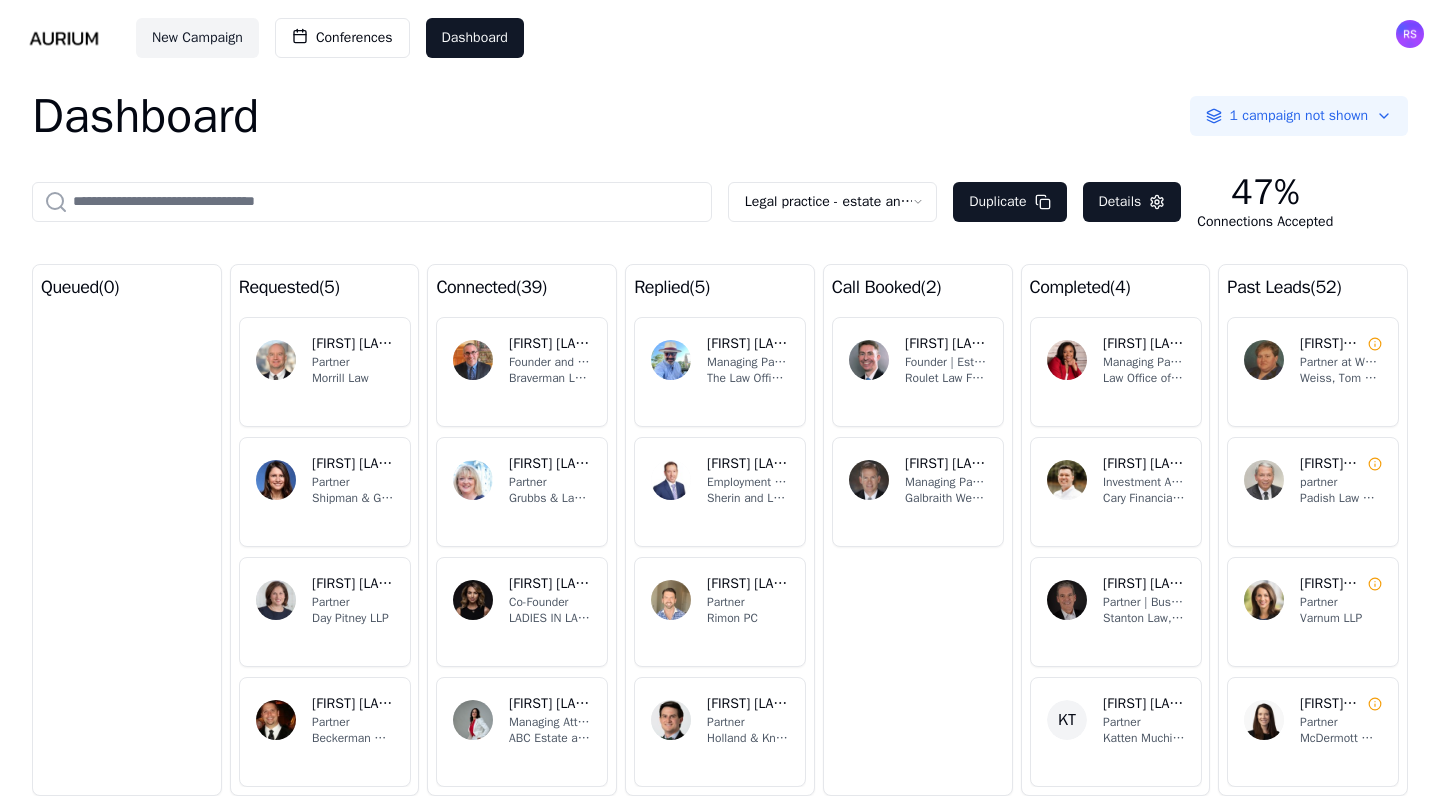 click at bounding box center (1410, 37) 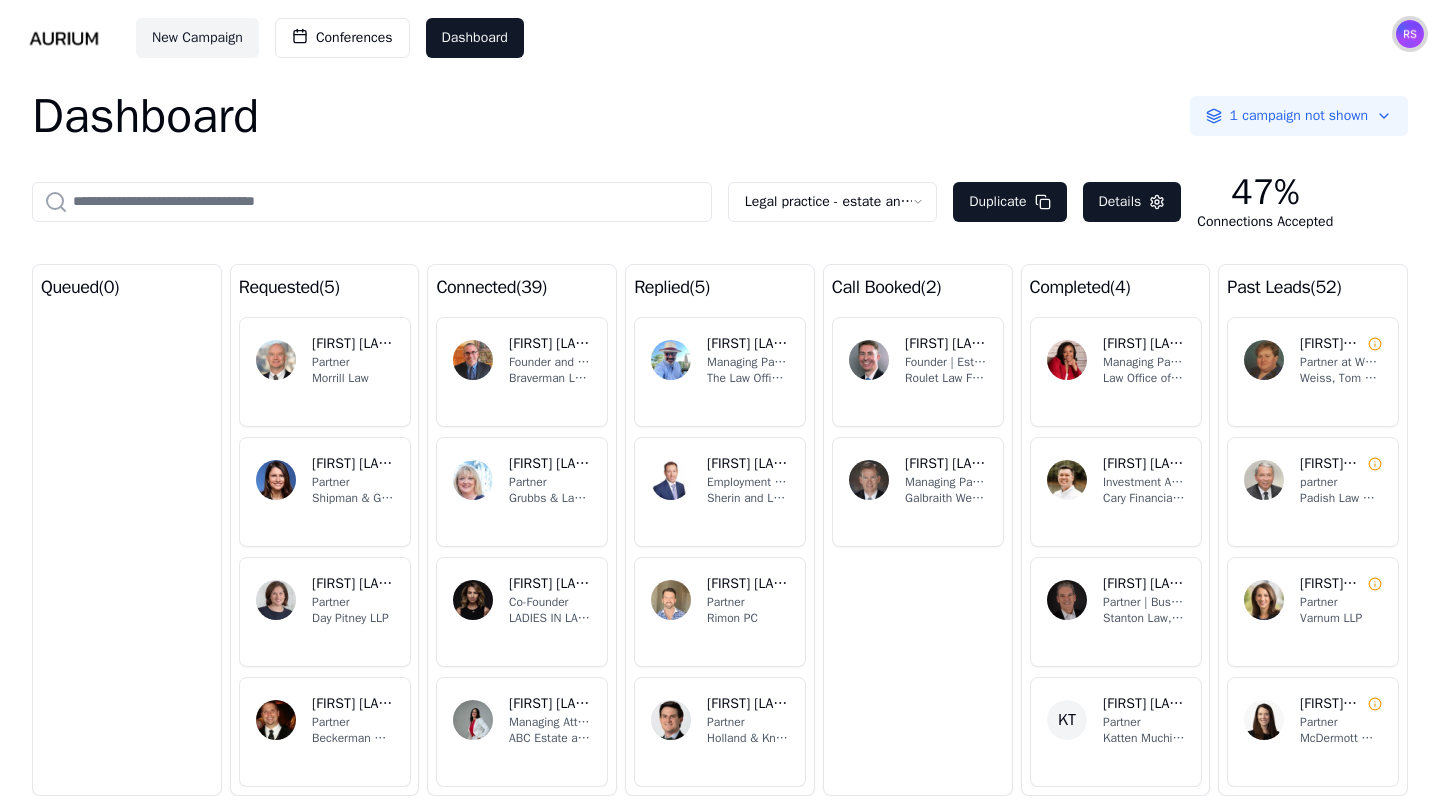 click at bounding box center (1410, 34) 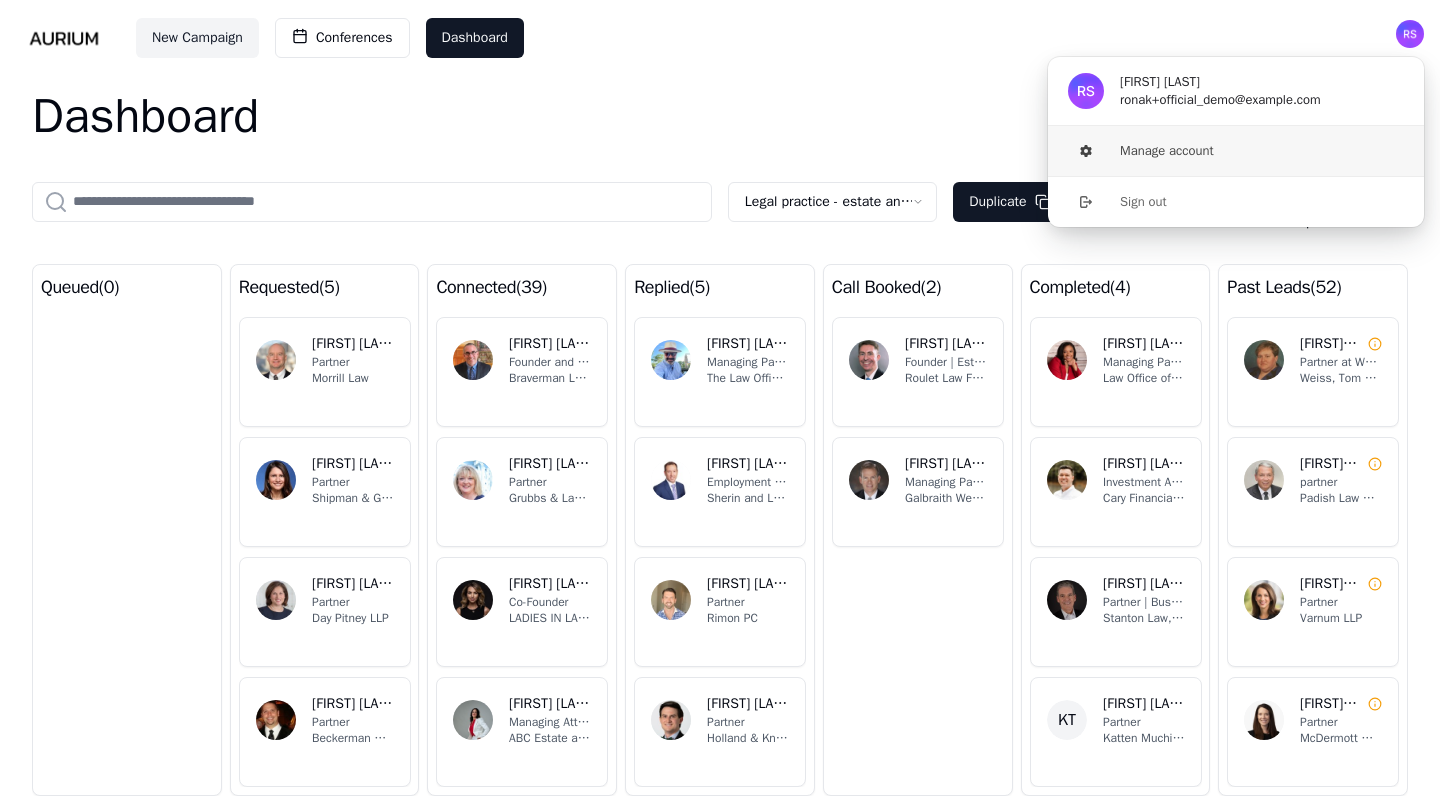 click on "Manage account" at bounding box center [1236, 151] 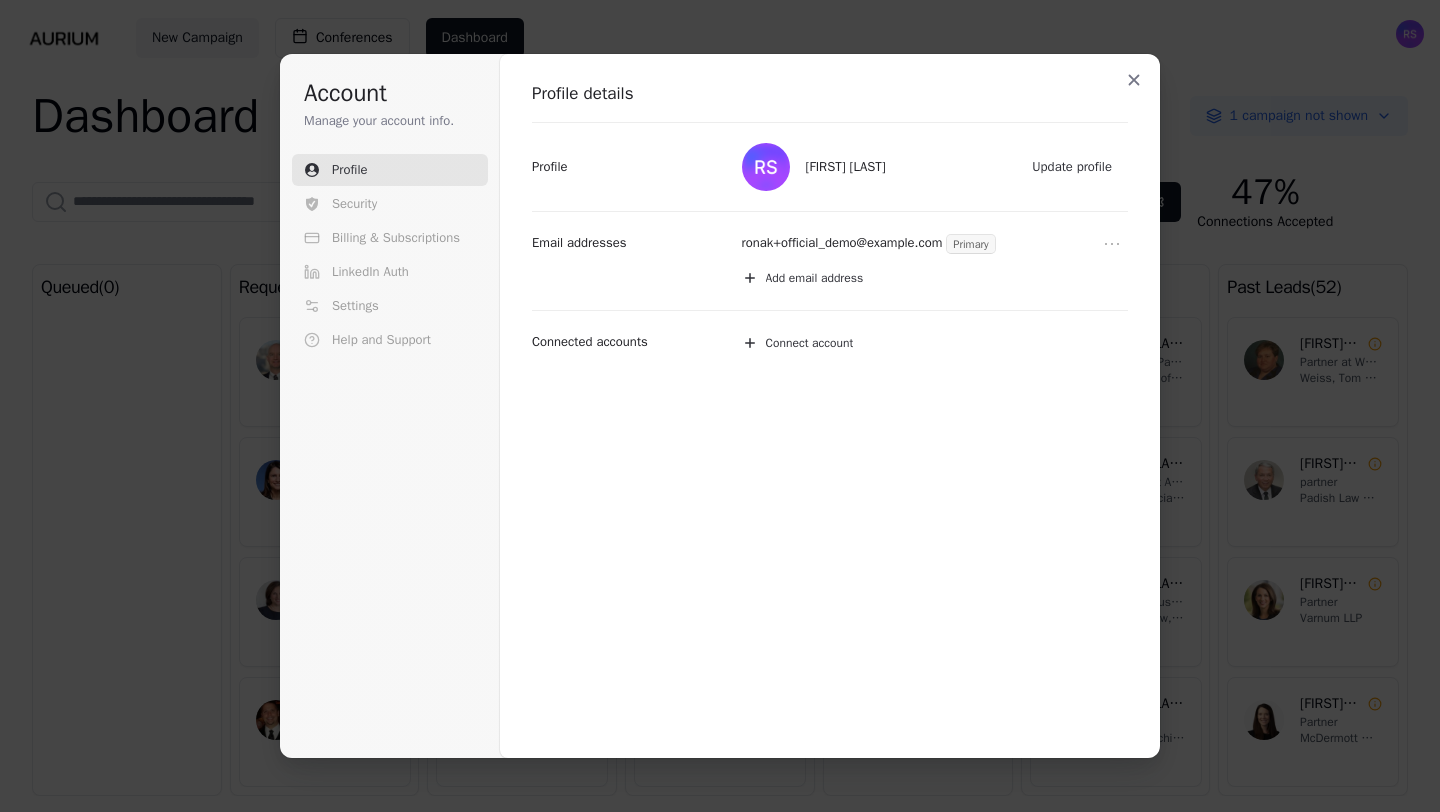 click at bounding box center [1134, 80] 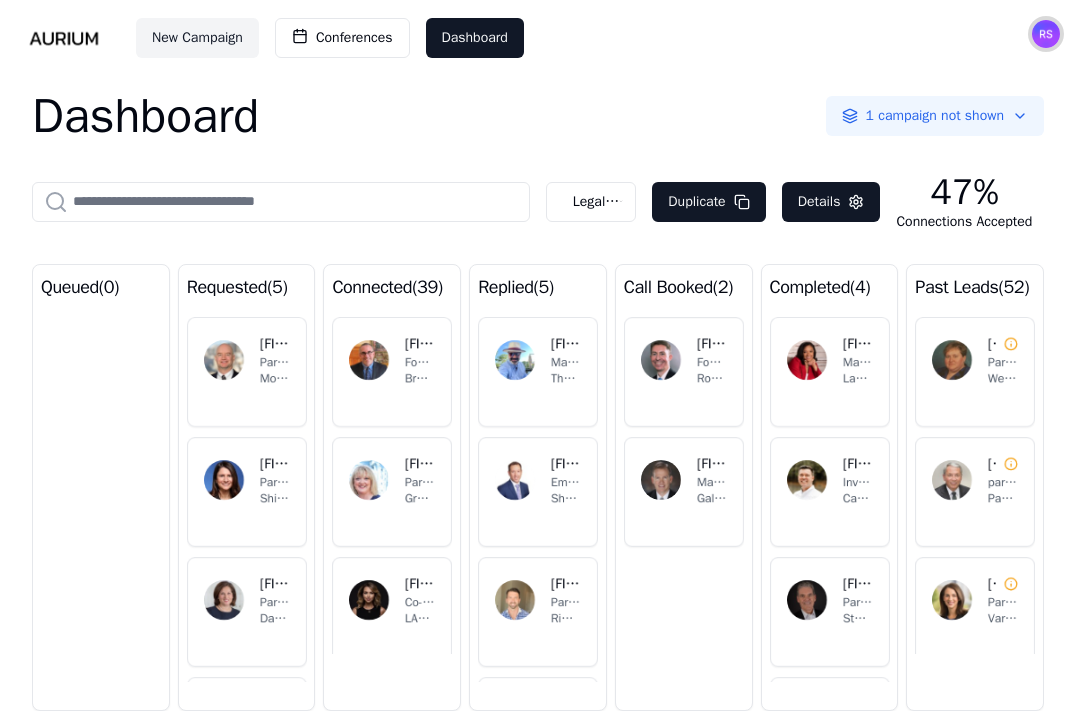 type 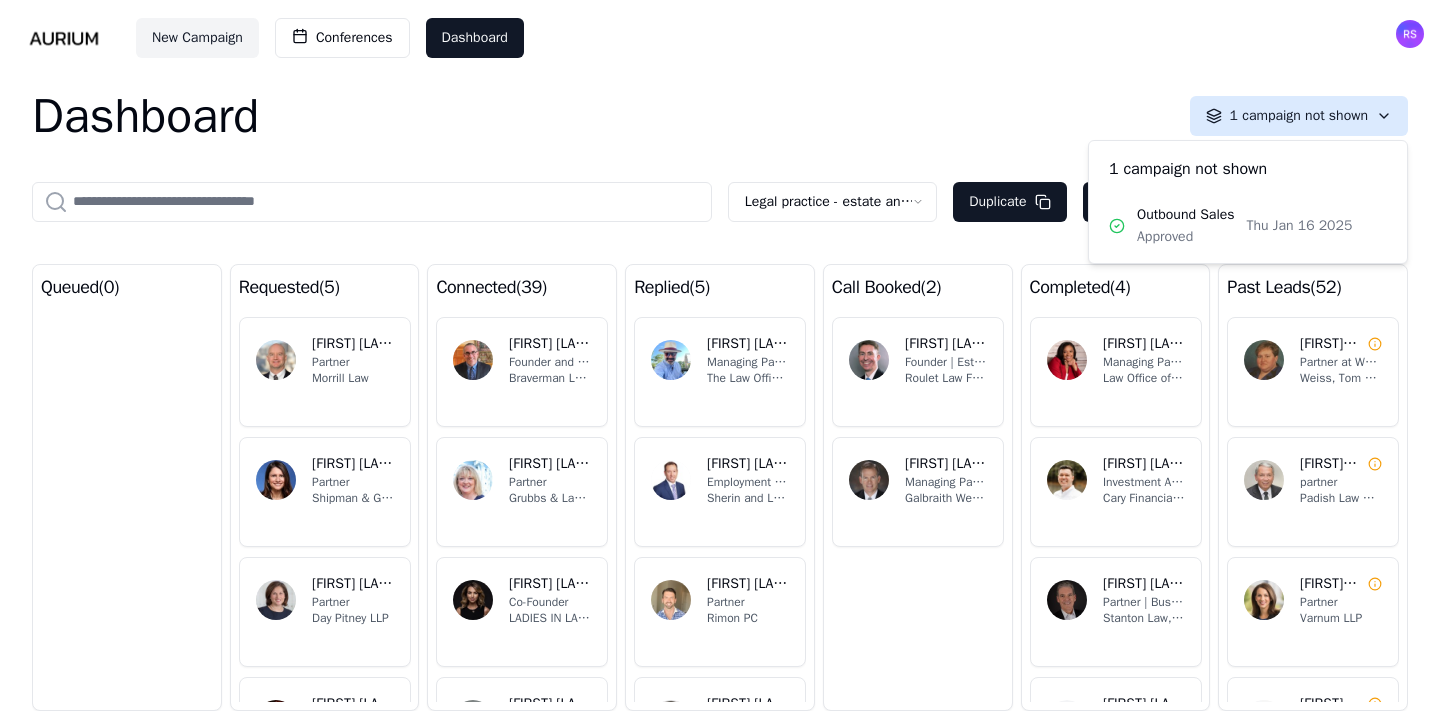 click on "New Campaign Conferences Dashboard Dashboard 1 campaign not shown Legal practice - estate and retail law Duplicate Details 47% Connections Accepted queued  ( 0 ) requested  ( 5 ) JC Jeff Coons Partner Morrill Law DF Danielle Ferrucci Partner Shipman & Goodwin LLP DS Dina Kapur Sanna Partner Day Pitney LLP RB Richard Beckerman Partner Beckerman & Granados, PLLC RB Rhonda Yoder Breman Partner Schlueter Breman LLC connected  ( 39 ) BB Bennett Braverman Founder and Estate Planning Attorney Braverman Law Group, LLC JL Jennifer Landry Partner Grubbs & Landry, PLLC AE Ameena R Sheikh Esq Co-Founder LADIES IN LAW® Accessible Legacy Planning AC Adela T Iturregui Jd Cepa Managing Attorney and Owner ABC Estate and Legacy Planning  TZ Thomas Zeichman Bankruptcy and Restructuring Partner/Trial Counsel Beighley, Myrick, Udell, Lynne + Zeichman PA BL Brent Labovitz Managing Partner Labovitz Law Firm, LLC replied  ( 5 ) AF Adam F Managing Partner The Law Offices of Adam M. Fried,LLC DB David Brody Employment Partner PM DS 2" at bounding box center [720, 363] 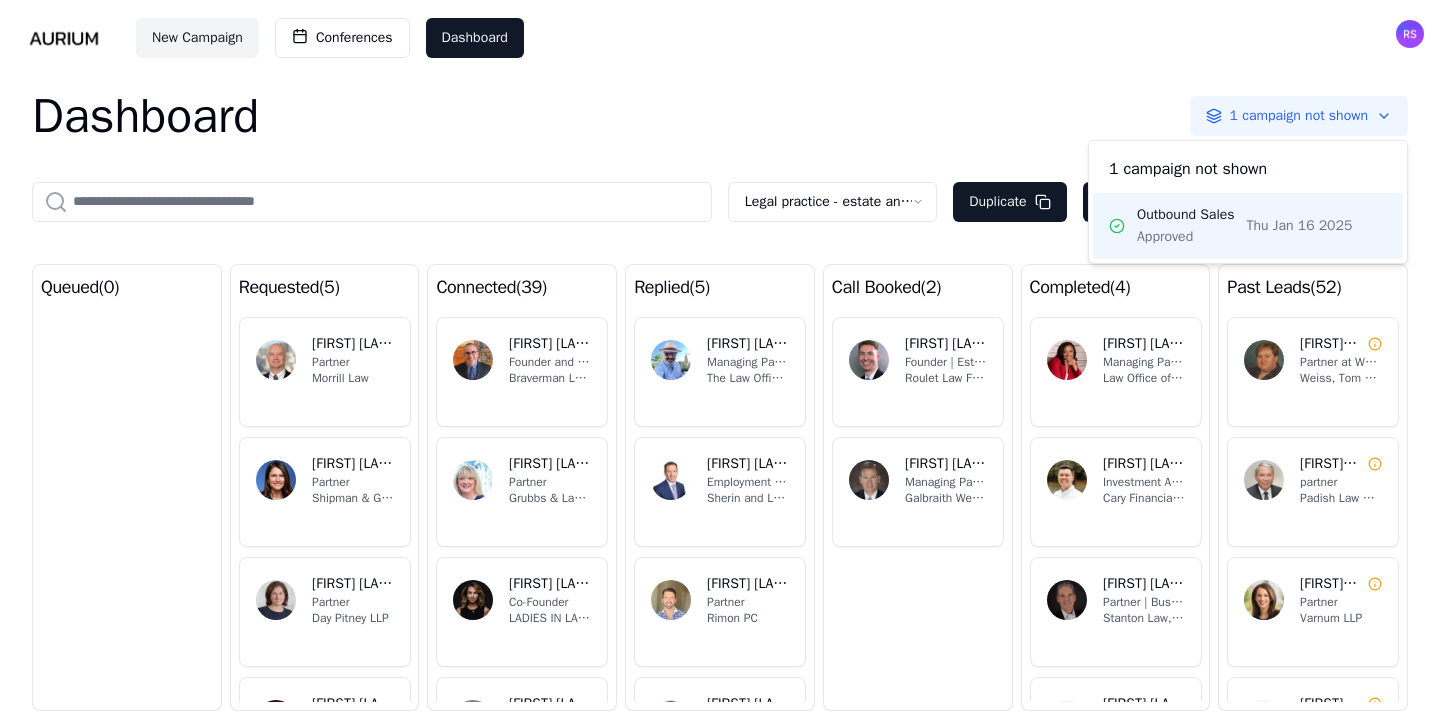 click on "Approved" at bounding box center [1186, 237] 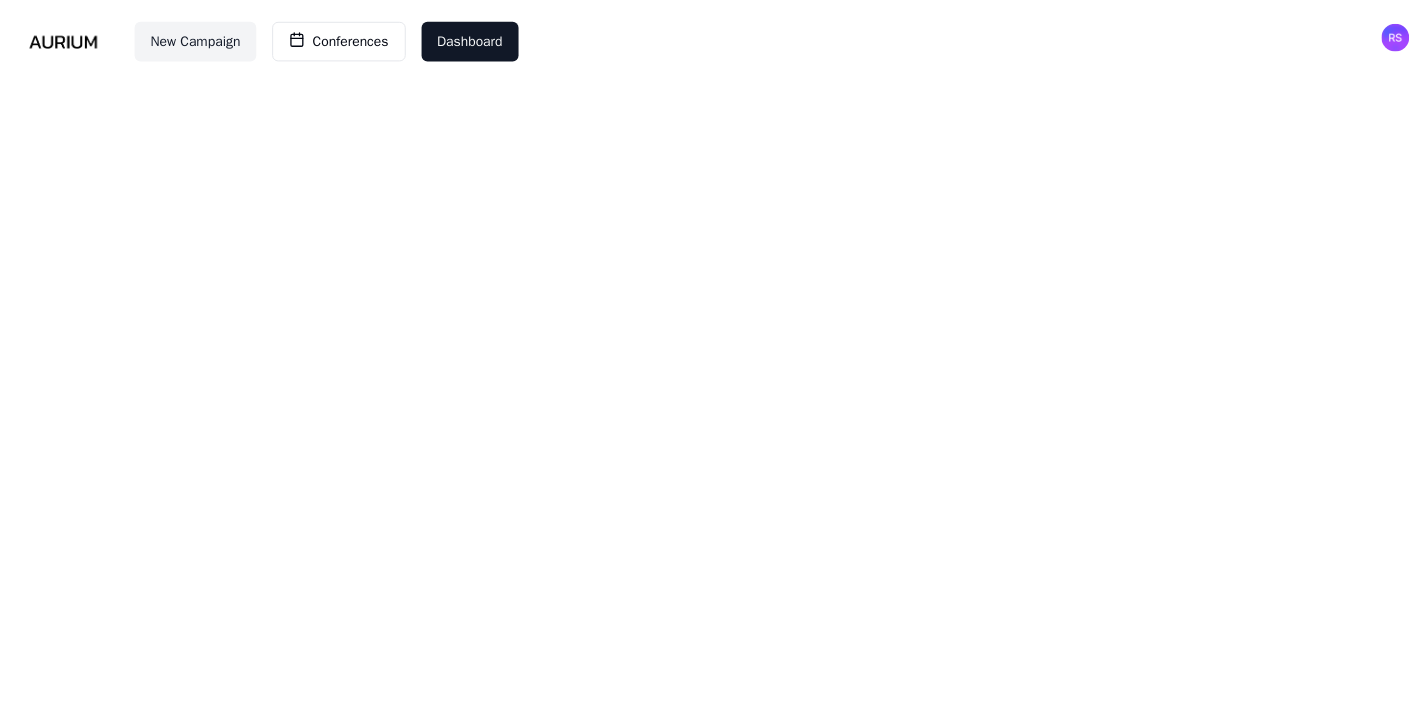 scroll, scrollTop: 0, scrollLeft: 0, axis: both 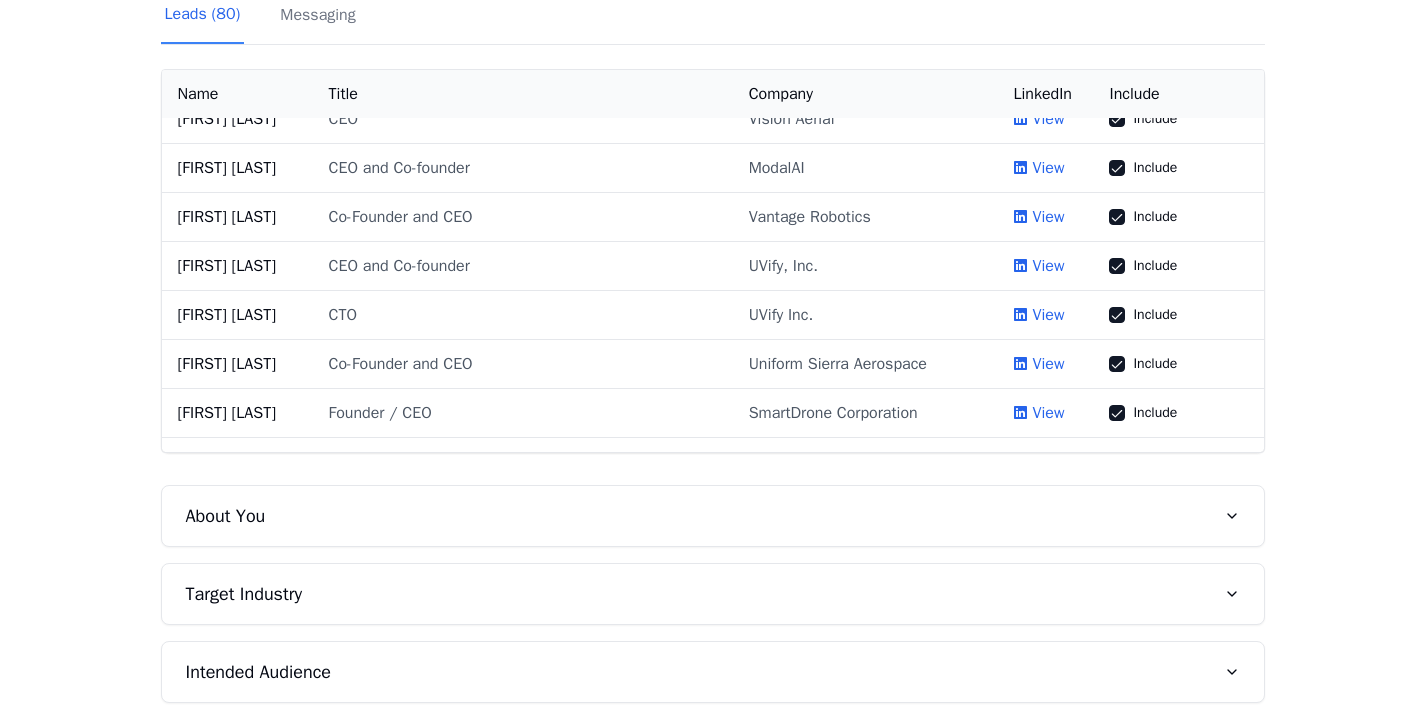 click on "Messaging" at bounding box center [317, 23] 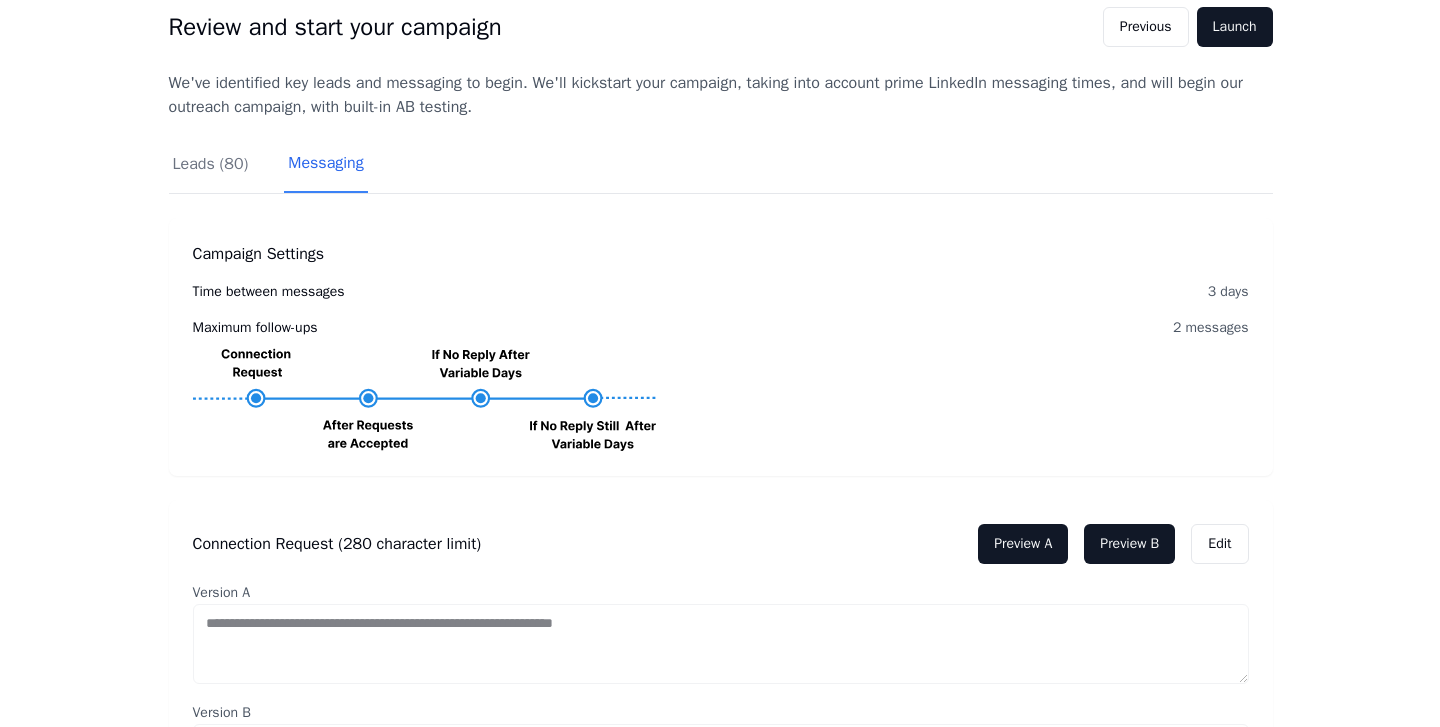 scroll, scrollTop: 0, scrollLeft: 0, axis: both 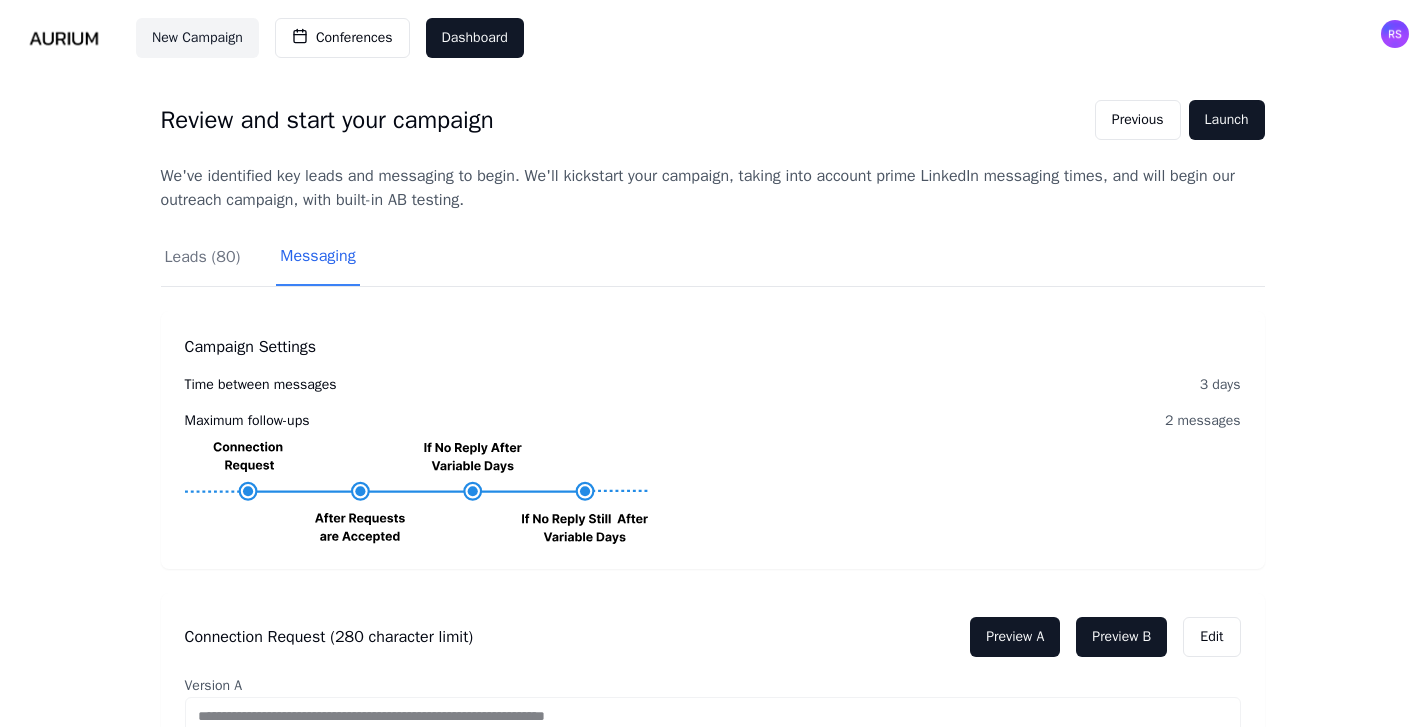 click on "New Campaign Conferences Dashboard" at bounding box center (712, 38) 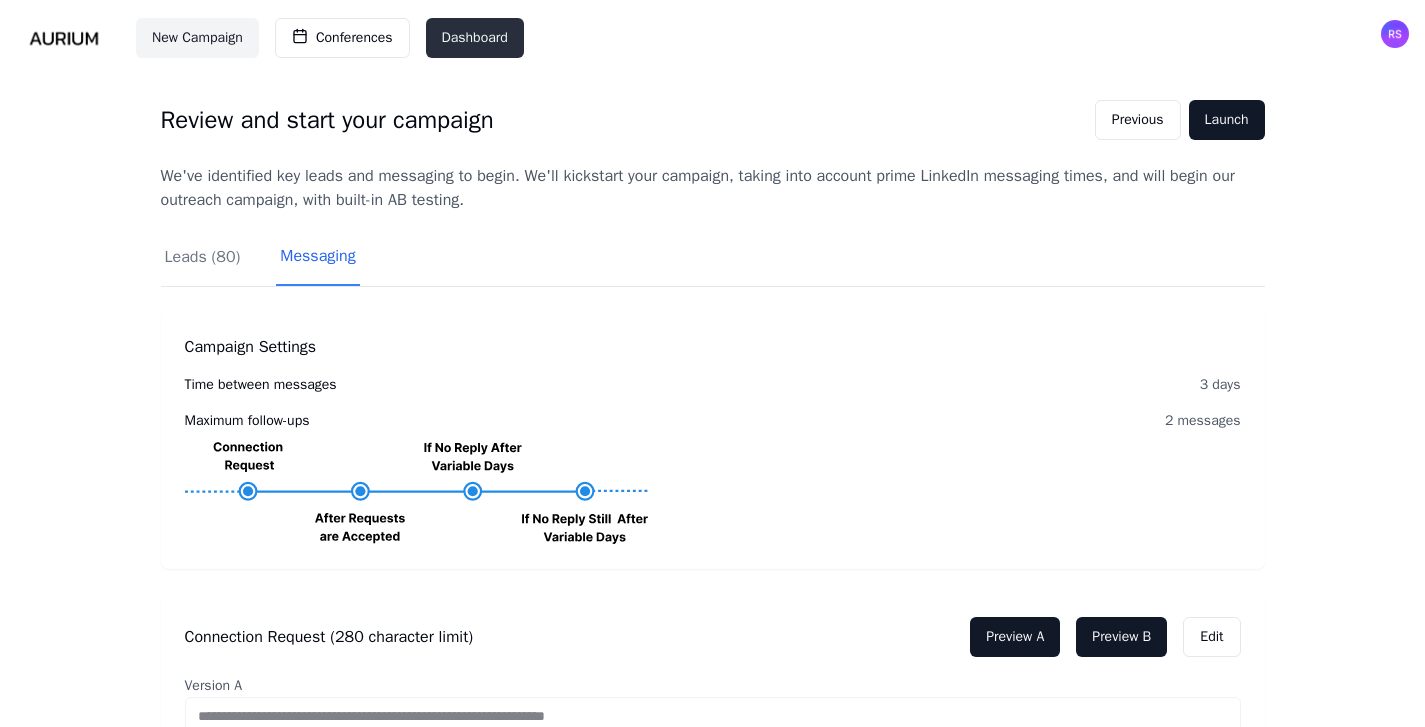 click on "Dashboard" at bounding box center (475, 38) 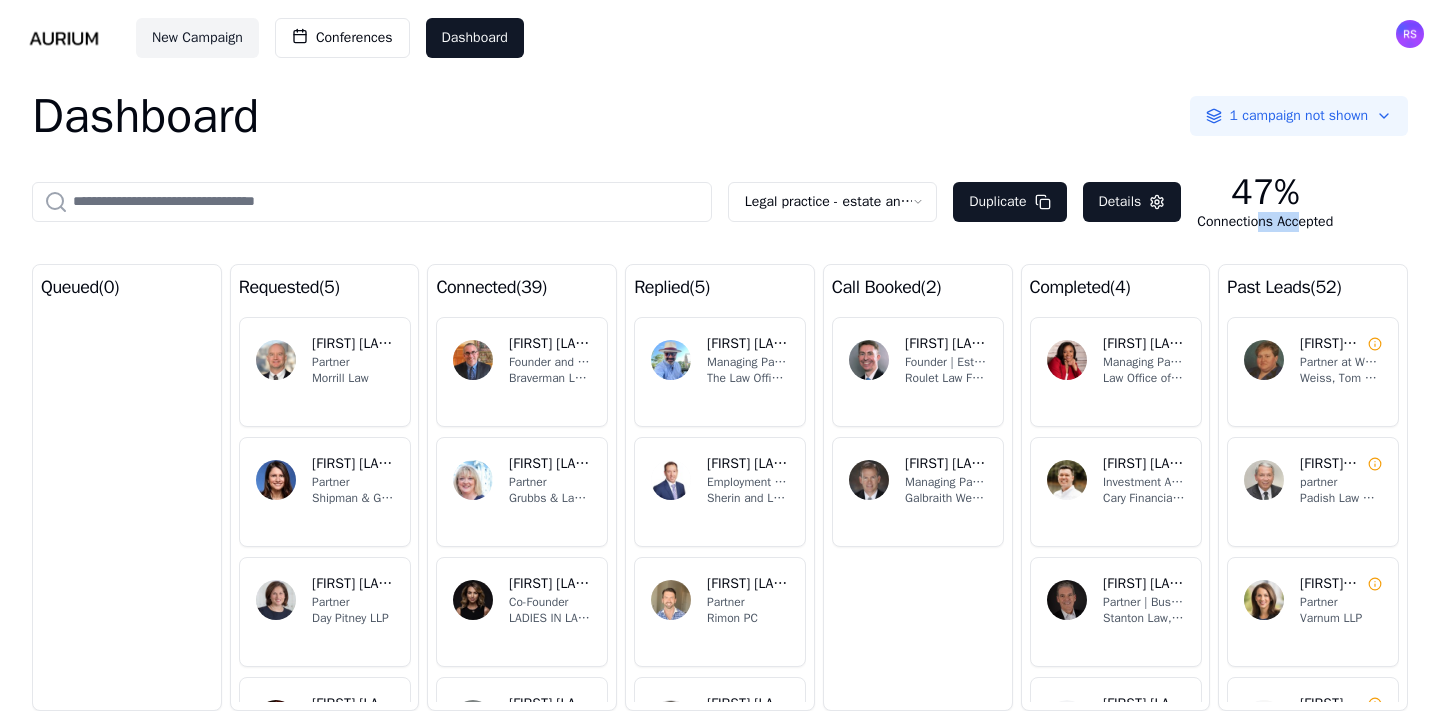 drag, startPoint x: 1264, startPoint y: 218, endPoint x: 1305, endPoint y: 224, distance: 41.4367 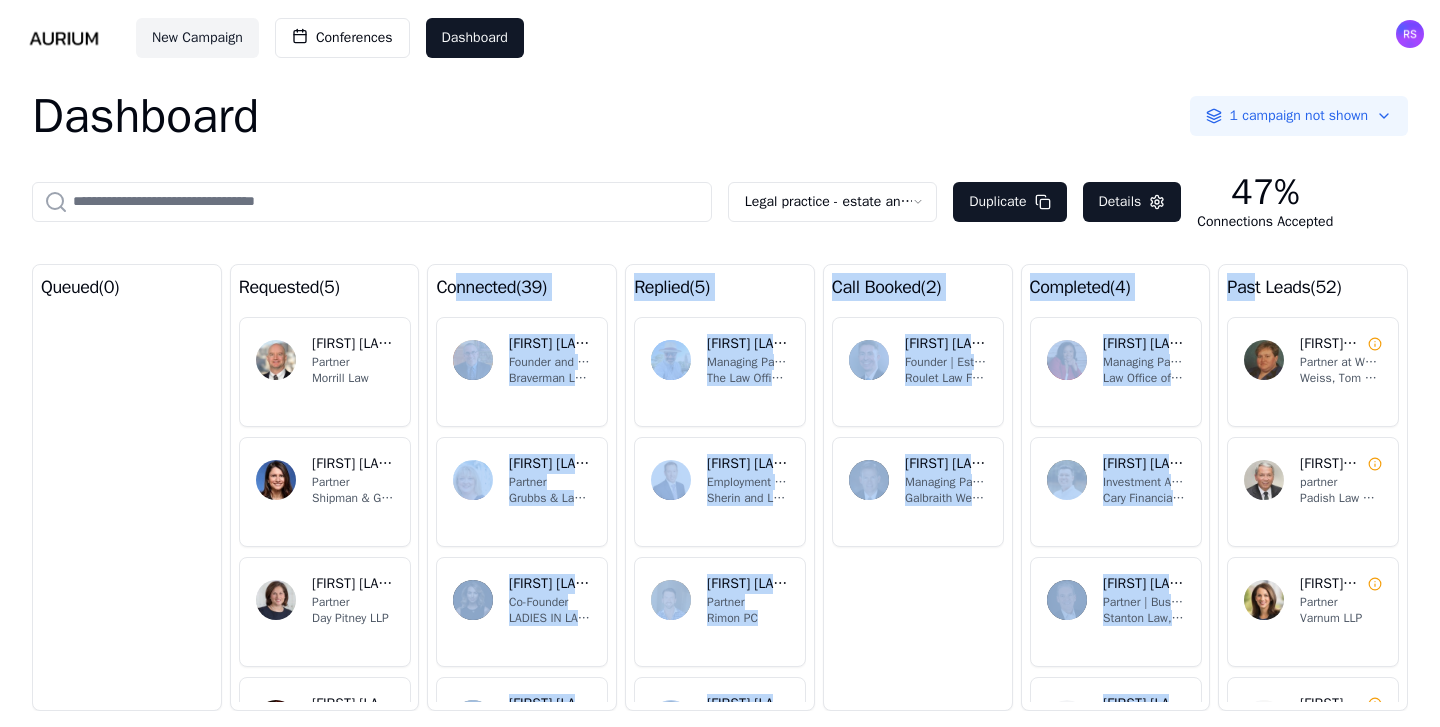 drag, startPoint x: 457, startPoint y: 292, endPoint x: 1246, endPoint y: 290, distance: 789.00256 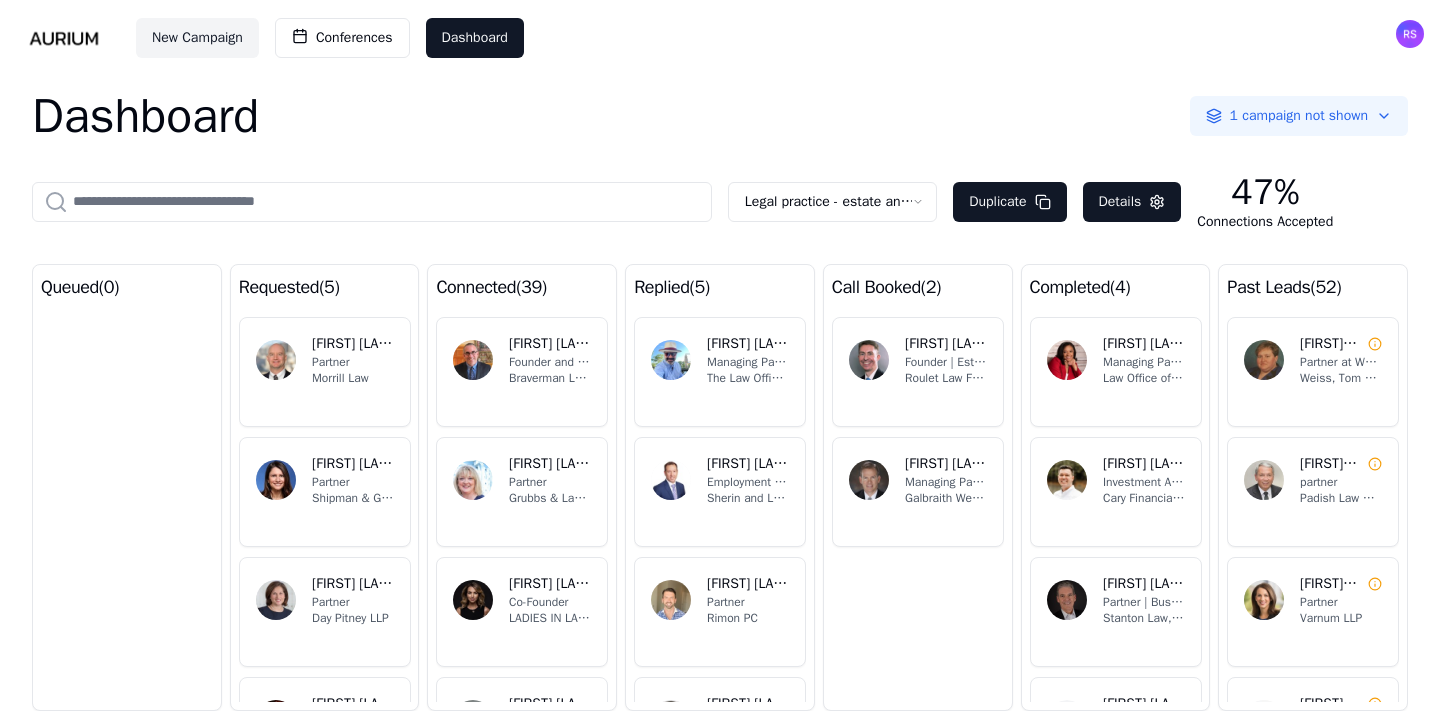 click on "completed  ( 4 )" at bounding box center [1116, 287] 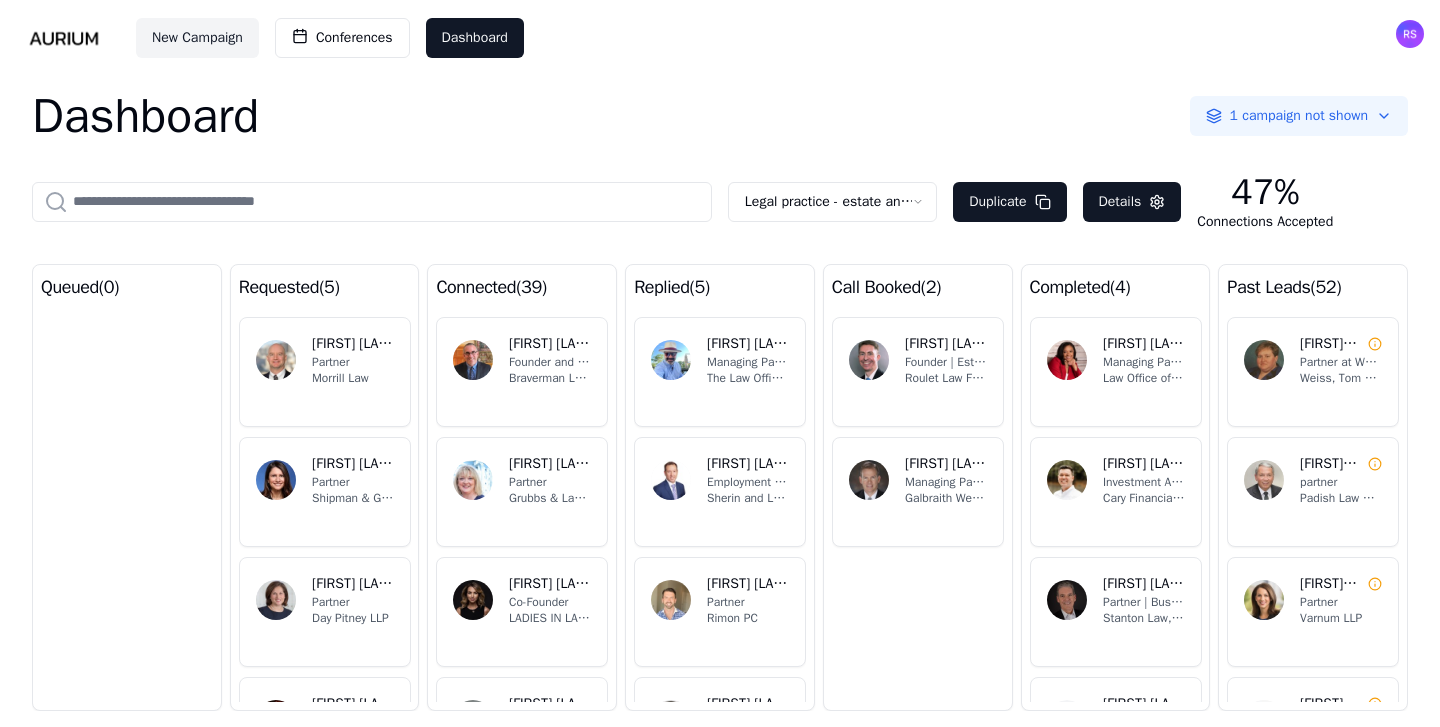 click on "replied  ( 5 )" at bounding box center [720, 287] 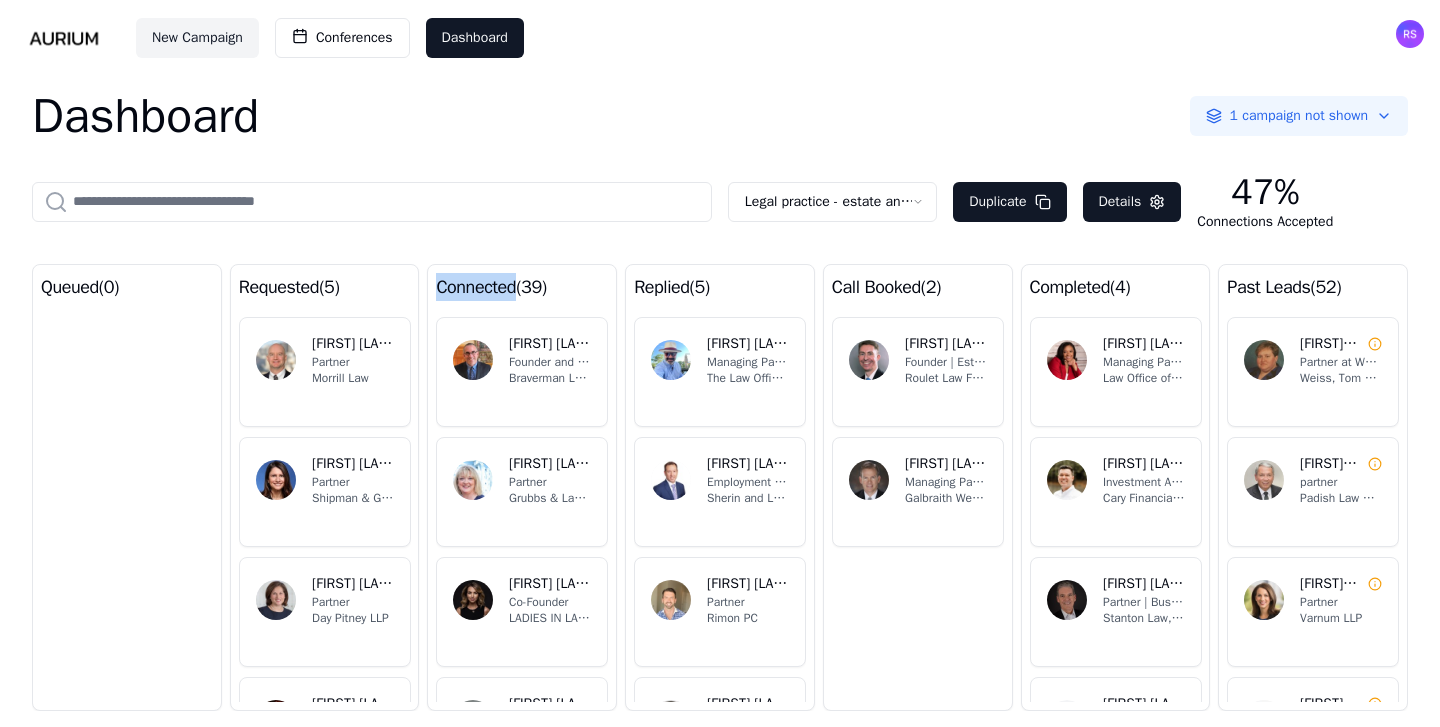 click on "connected  ( 39 )" at bounding box center [522, 287] 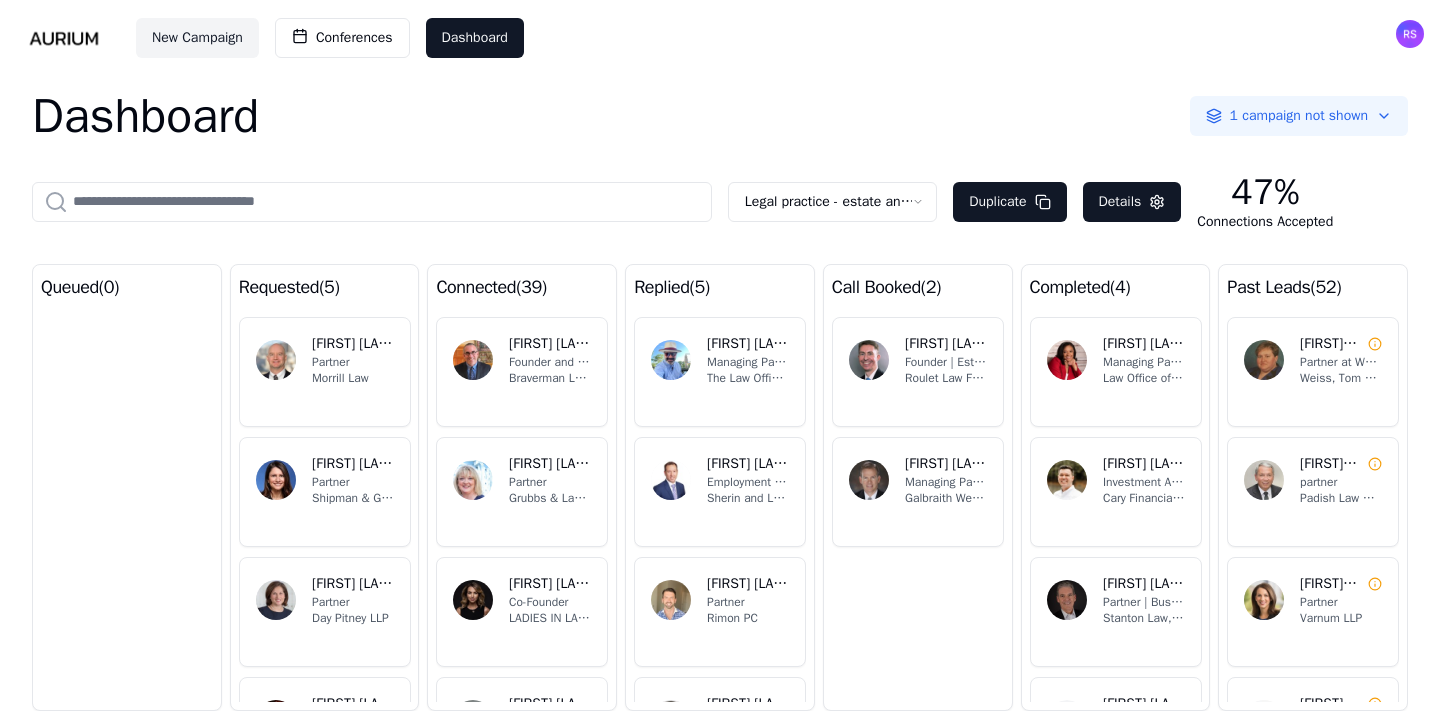 click on "replied  ( 5 )" at bounding box center (720, 287) 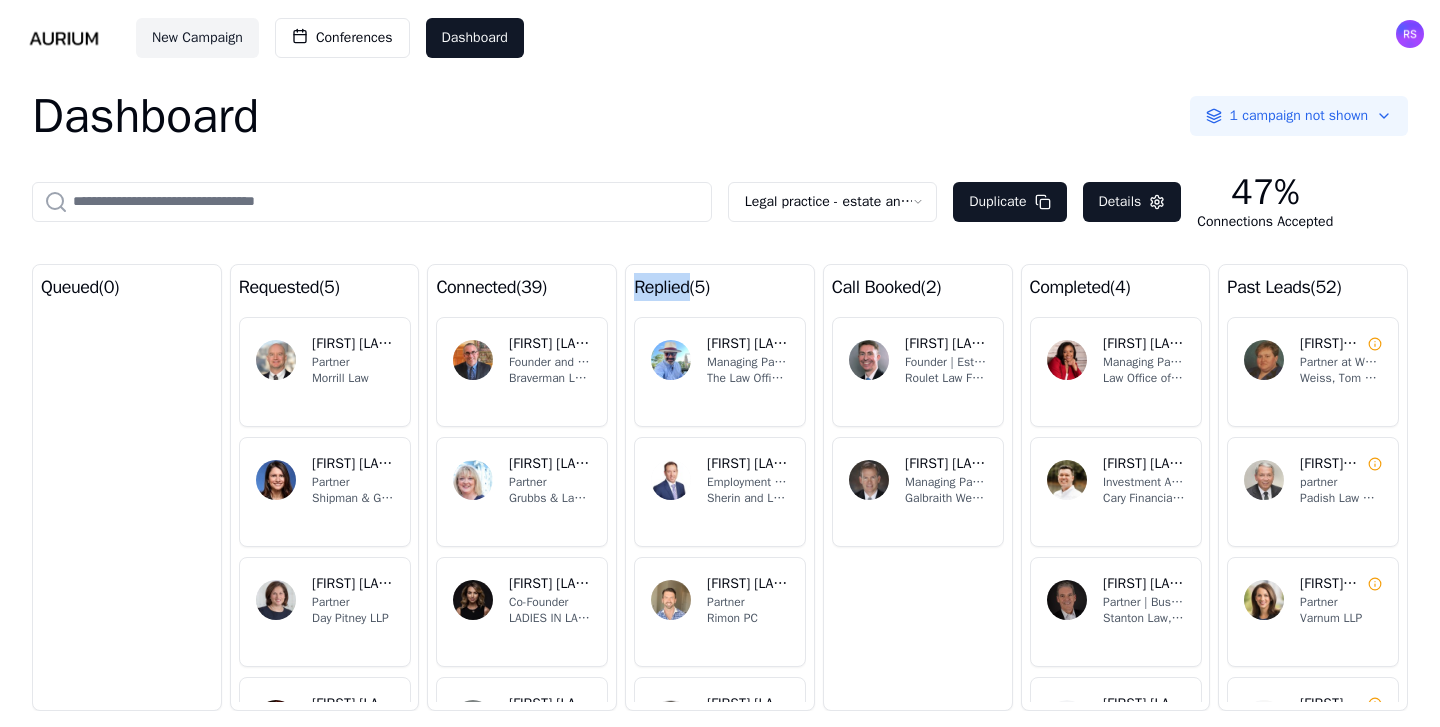 click on "replied  ( 5 )" at bounding box center (720, 287) 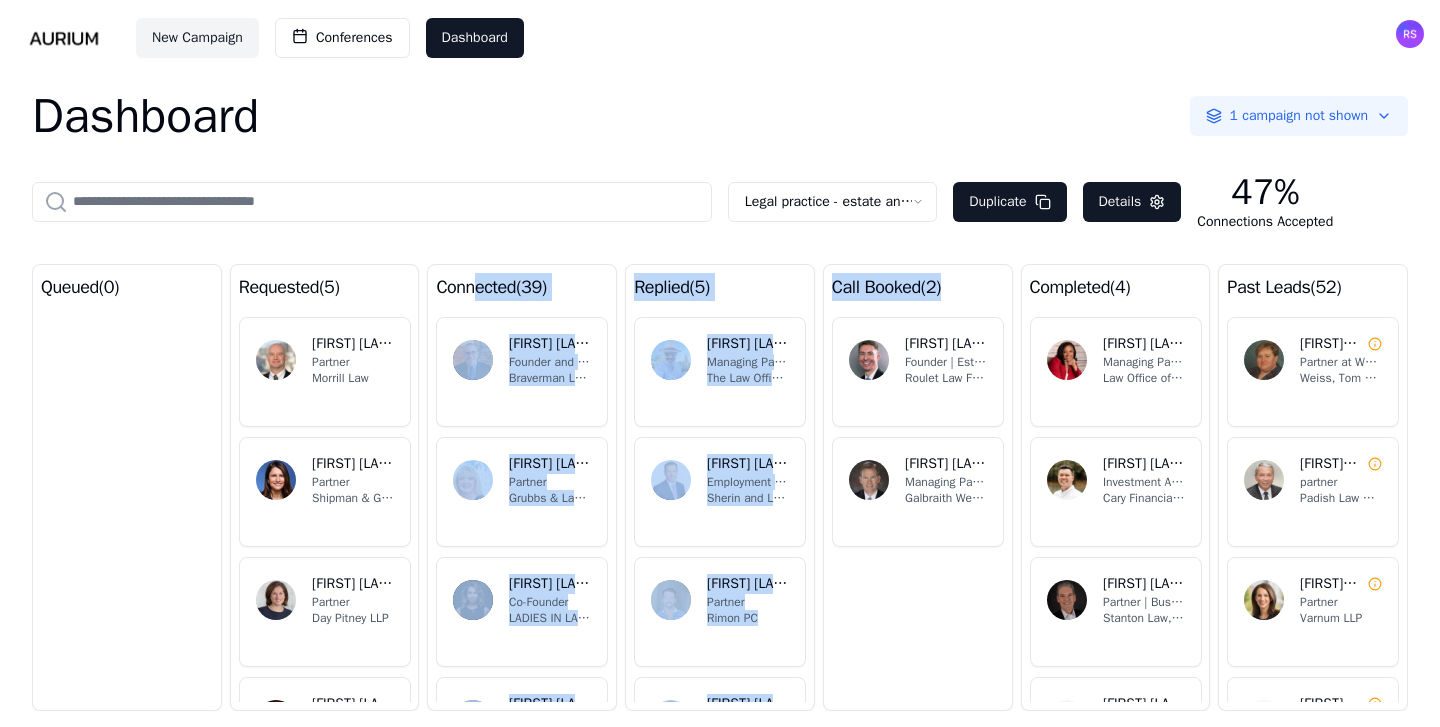 drag, startPoint x: 480, startPoint y: 289, endPoint x: 973, endPoint y: 284, distance: 493.02536 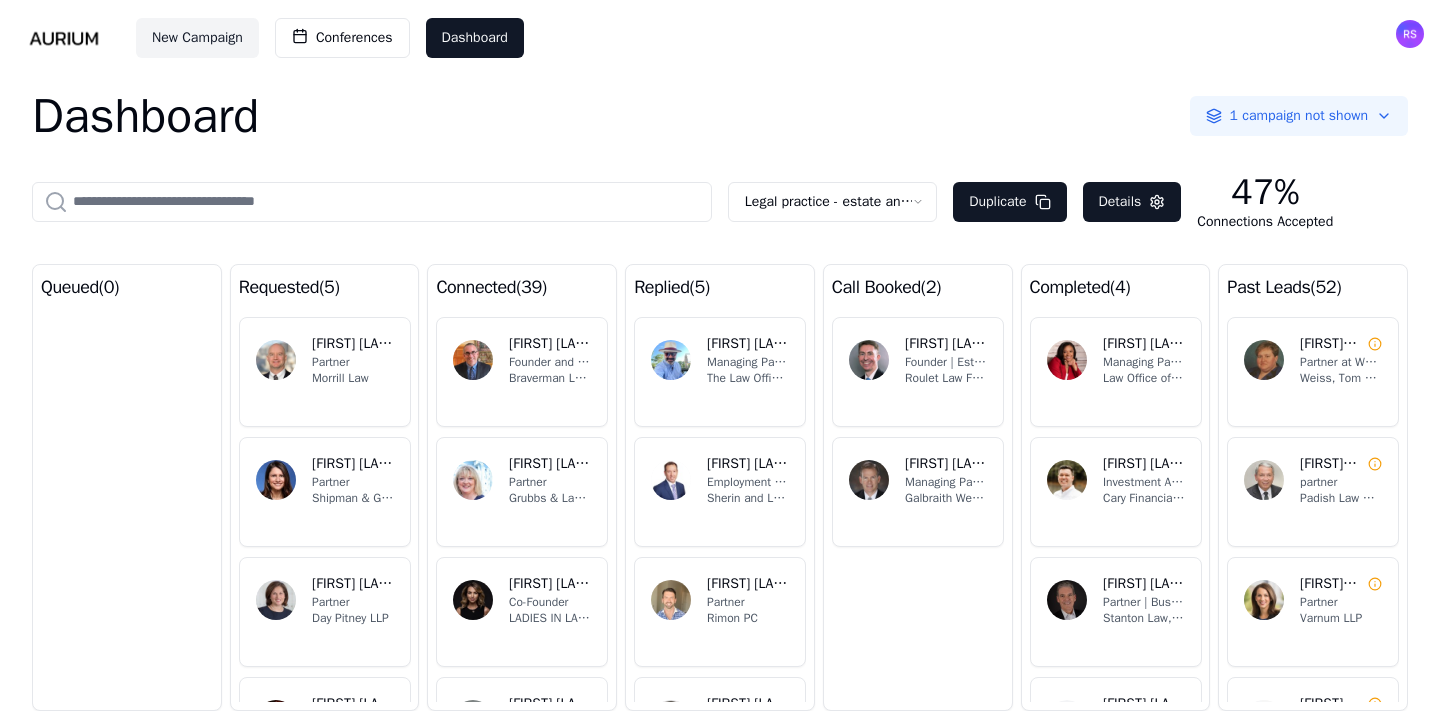 click on "replied  ( 5 )" at bounding box center (720, 287) 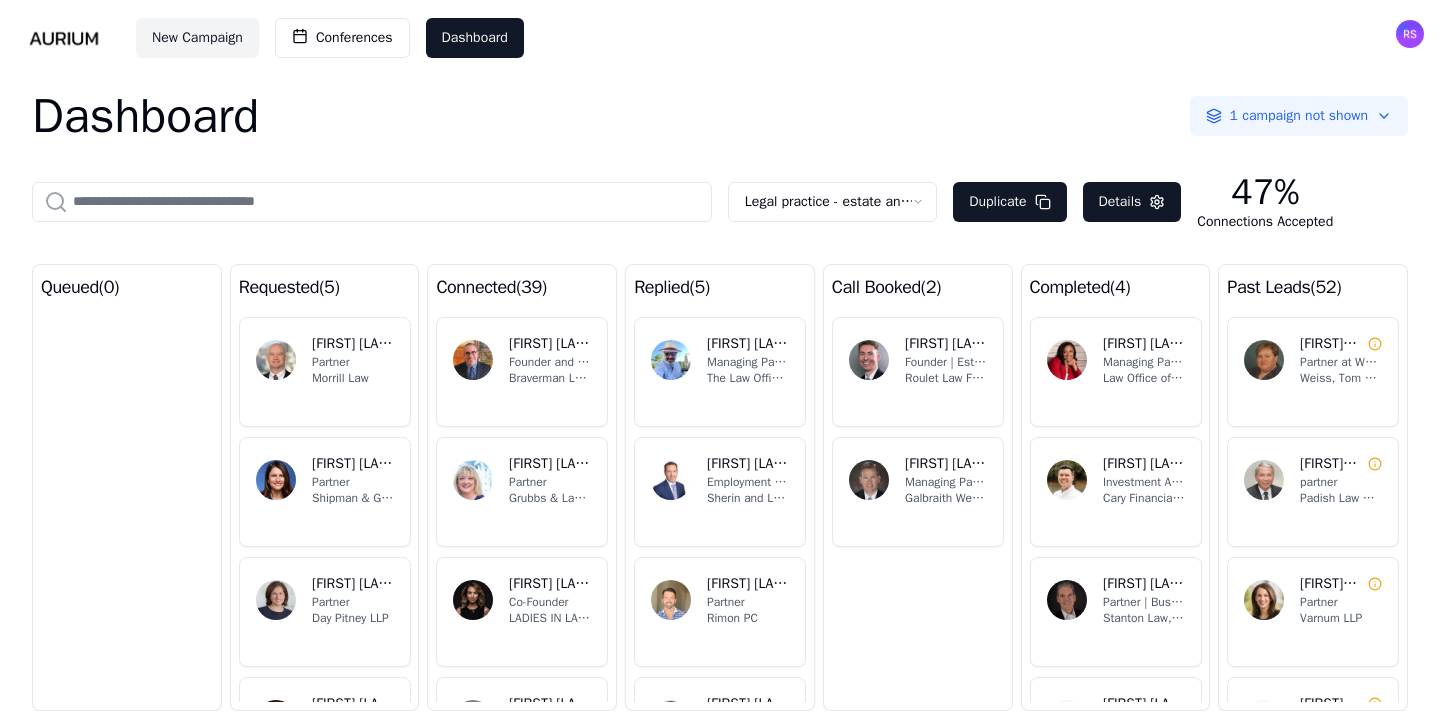 click on "replied  ( 5 )" at bounding box center [720, 287] 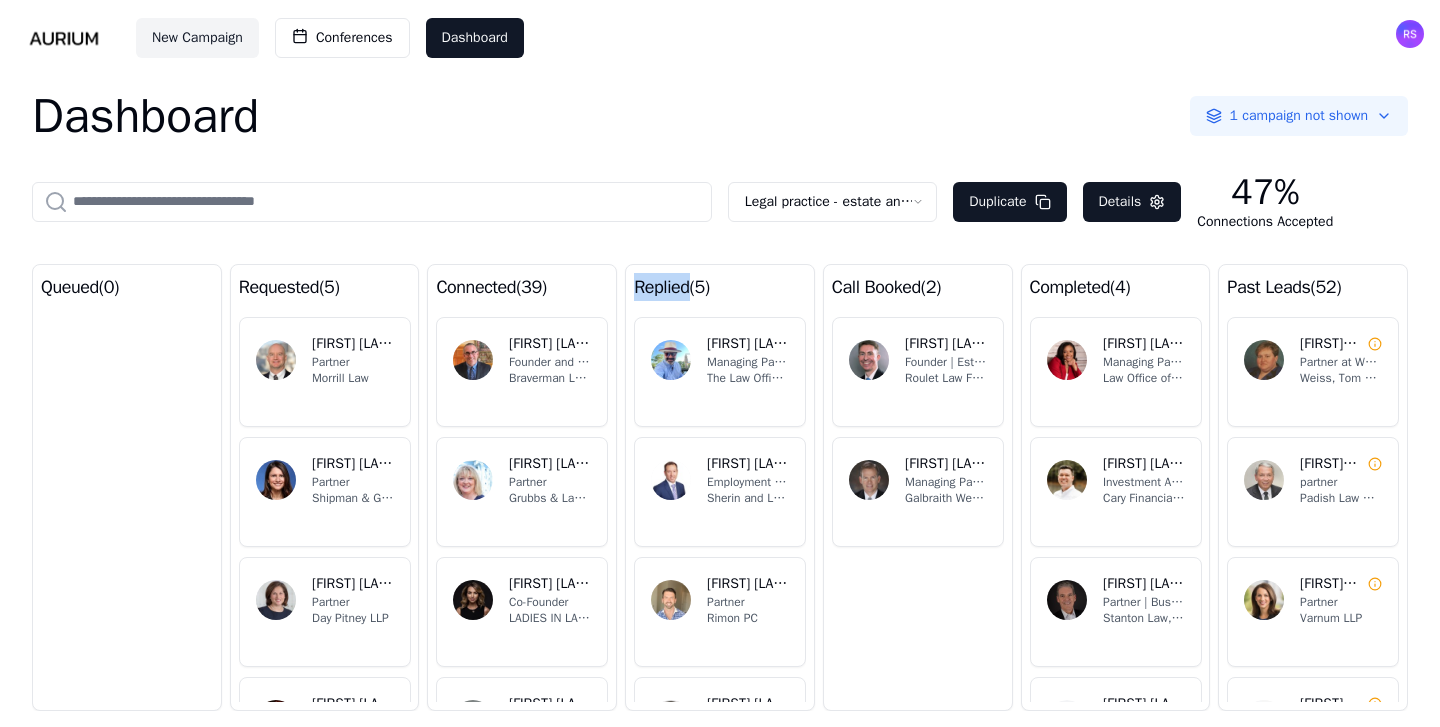 click on "replied  ( 5 )" at bounding box center [720, 287] 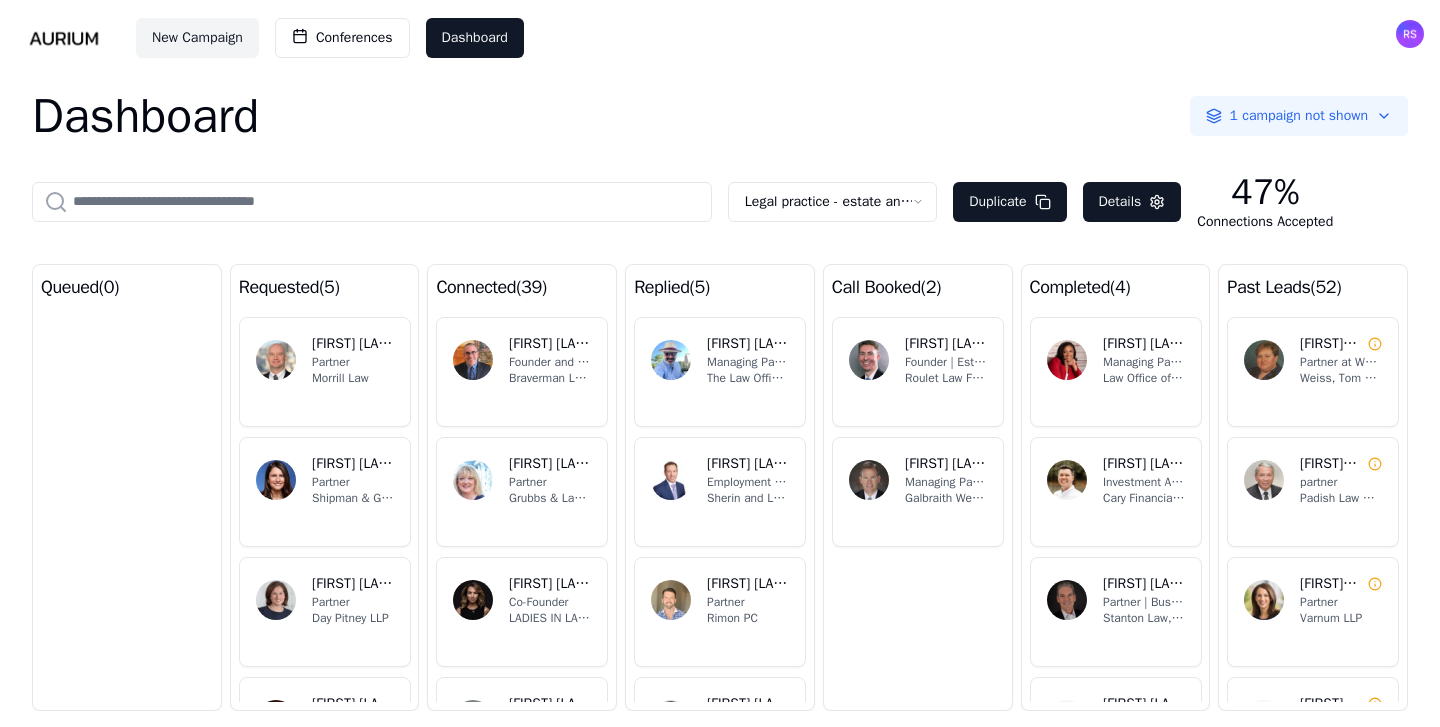 click on "connected  ( 39 )" at bounding box center (522, 287) 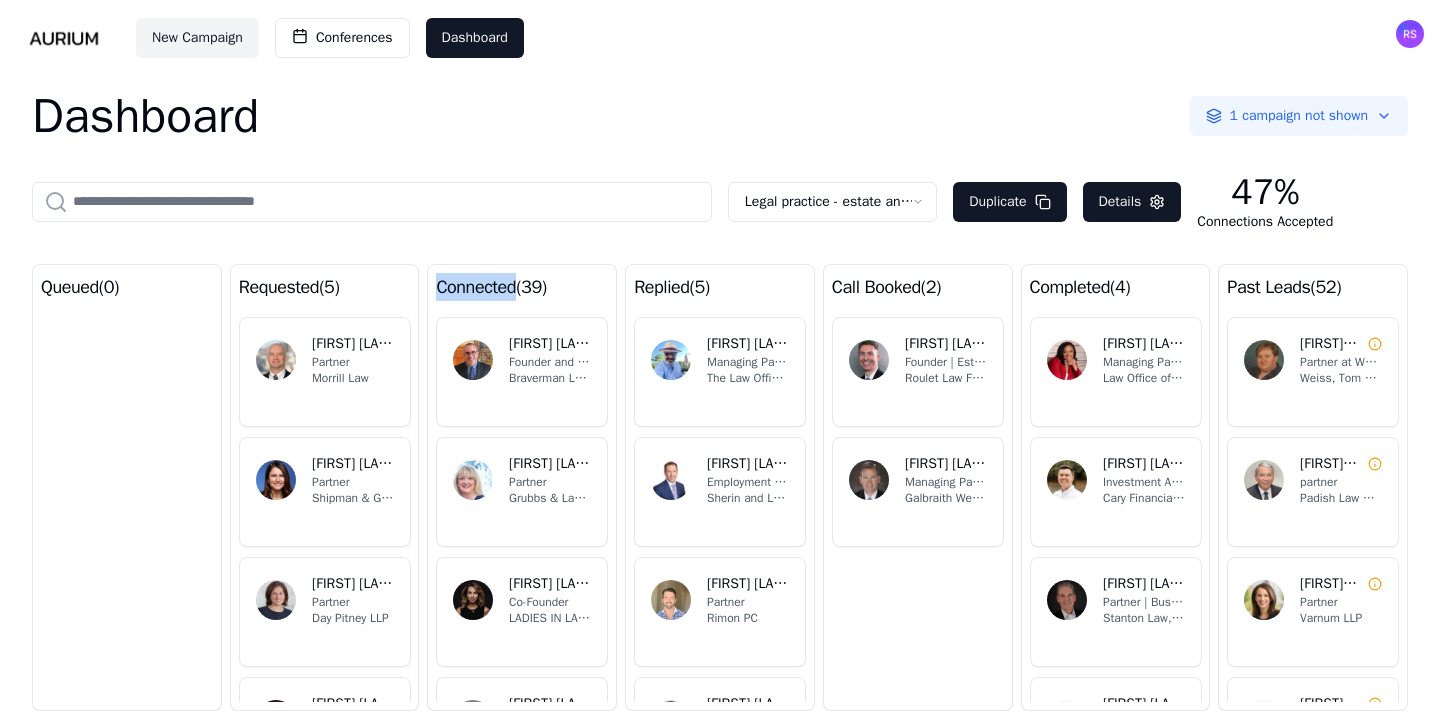 click on "connected  ( 39 )" at bounding box center [522, 287] 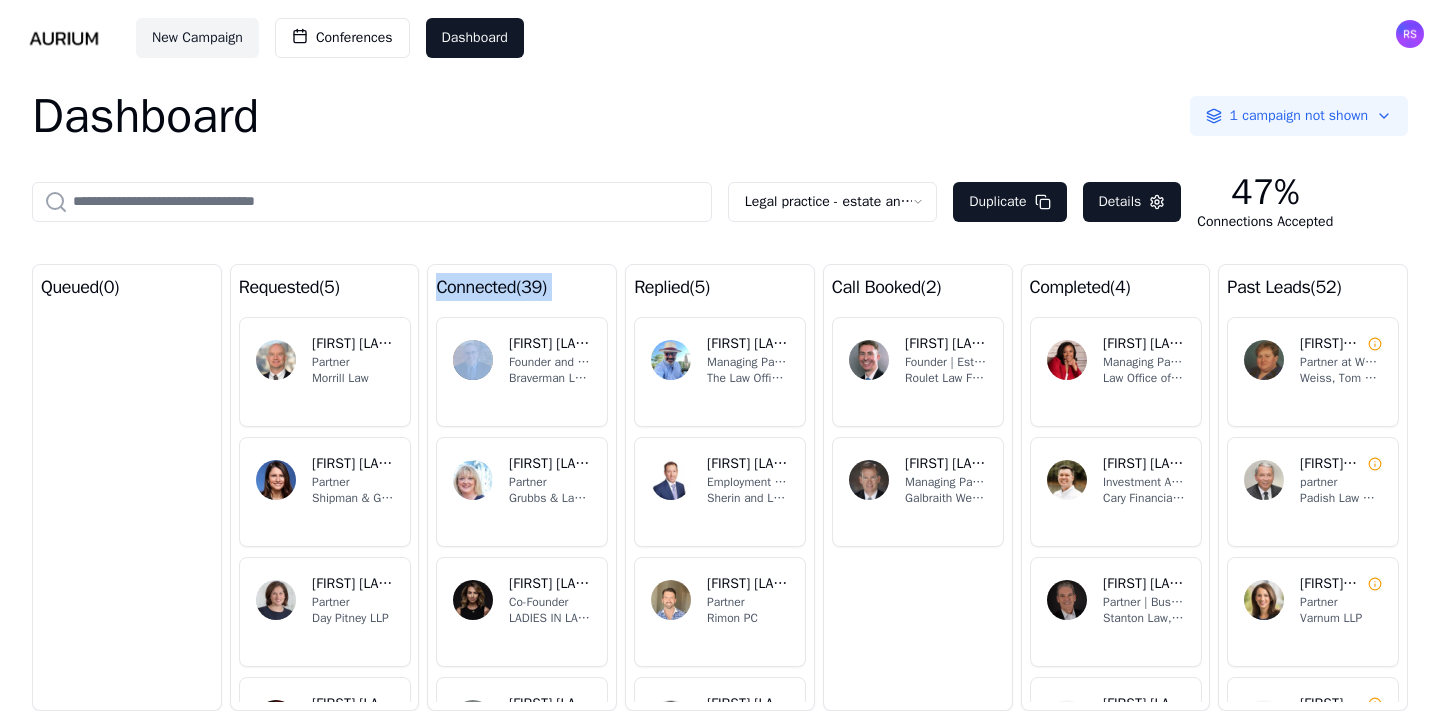 click on "connected  ( 39 )" at bounding box center [522, 287] 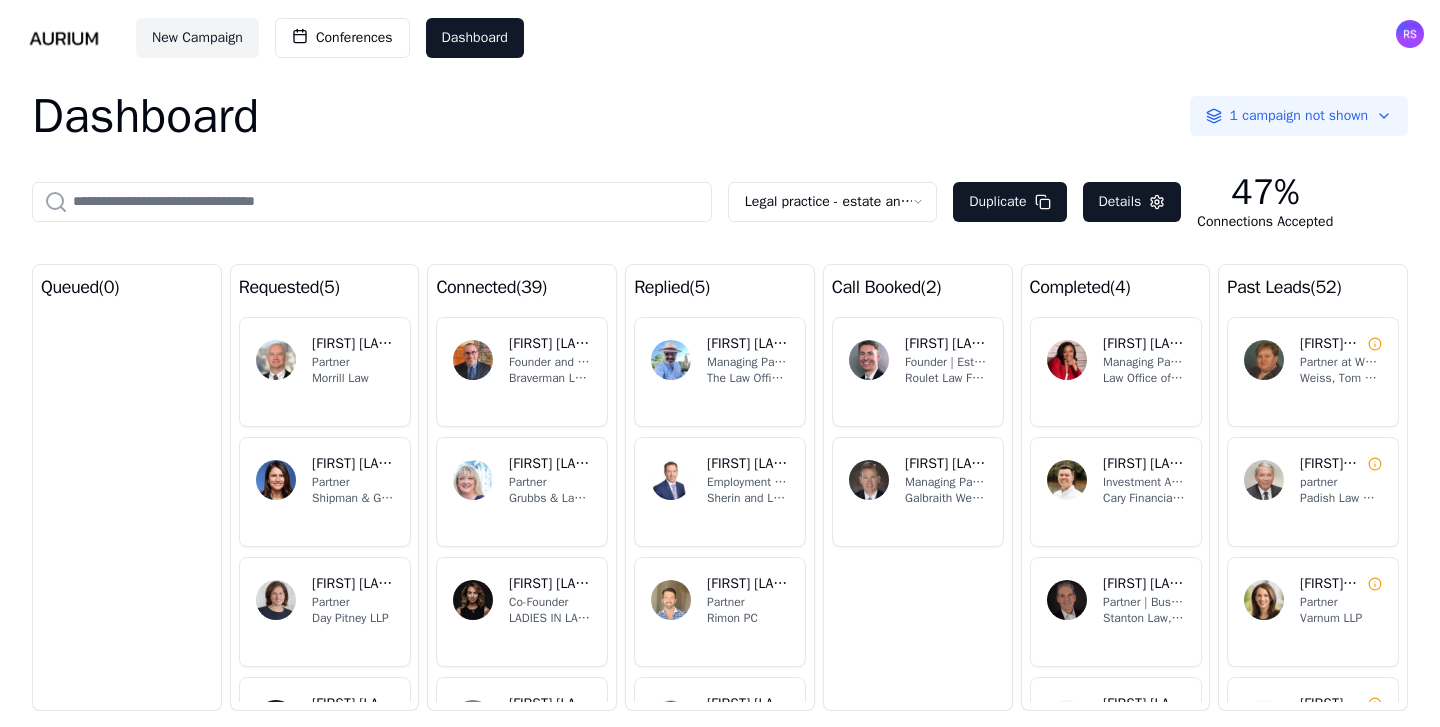 click on "call booked  ( 2 )" at bounding box center (918, 287) 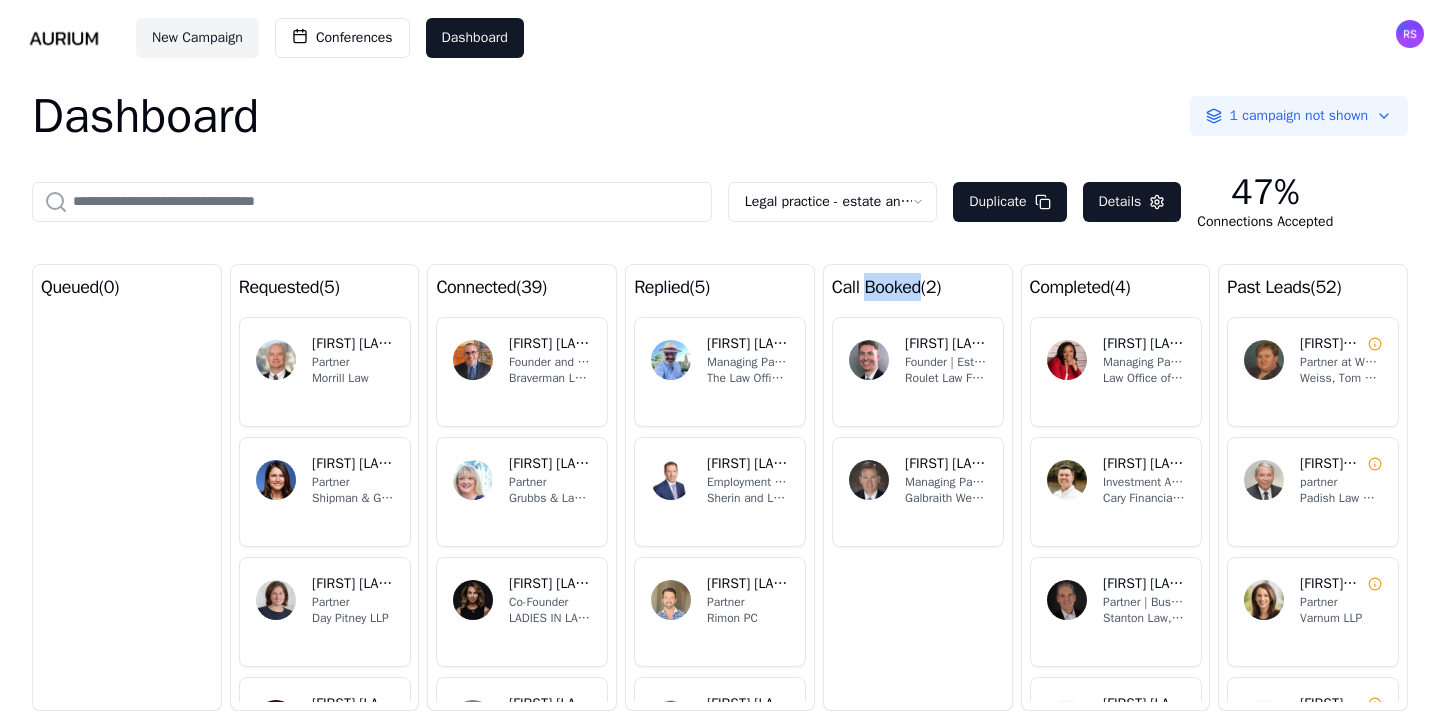 click on "call booked  ( 2 )" at bounding box center (918, 287) 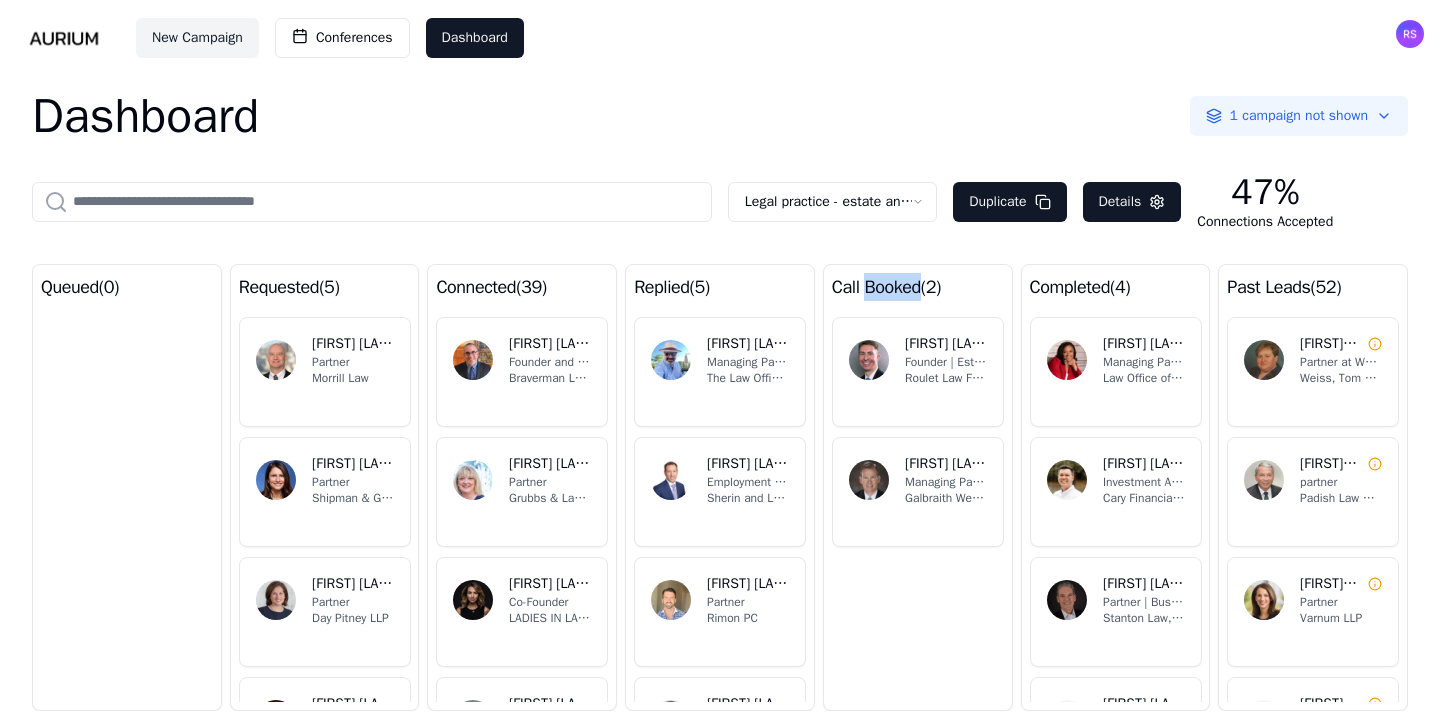 click on "call booked  ( 2 )" at bounding box center [918, 287] 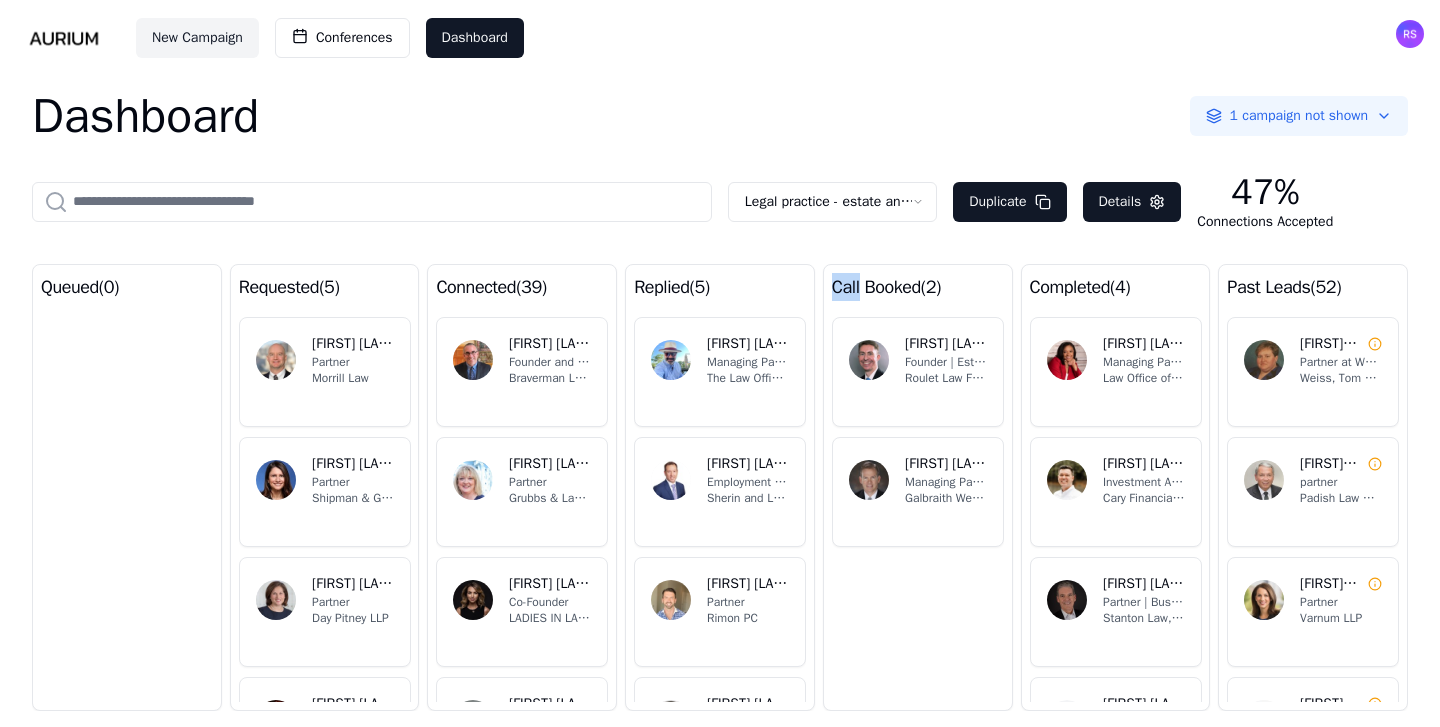 drag, startPoint x: 830, startPoint y: 295, endPoint x: 860, endPoint y: 286, distance: 31.320919 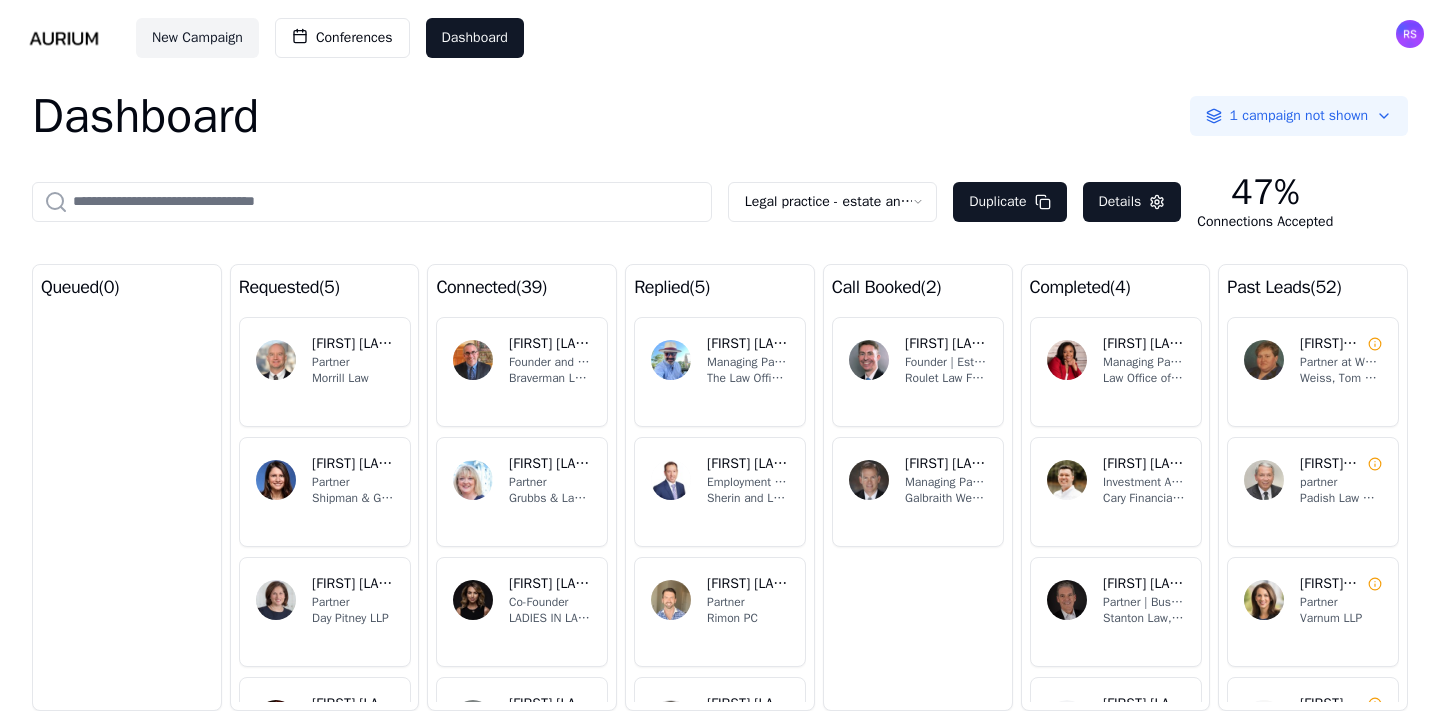 click on "Managing Partner/Owner" at bounding box center (1144, 362) 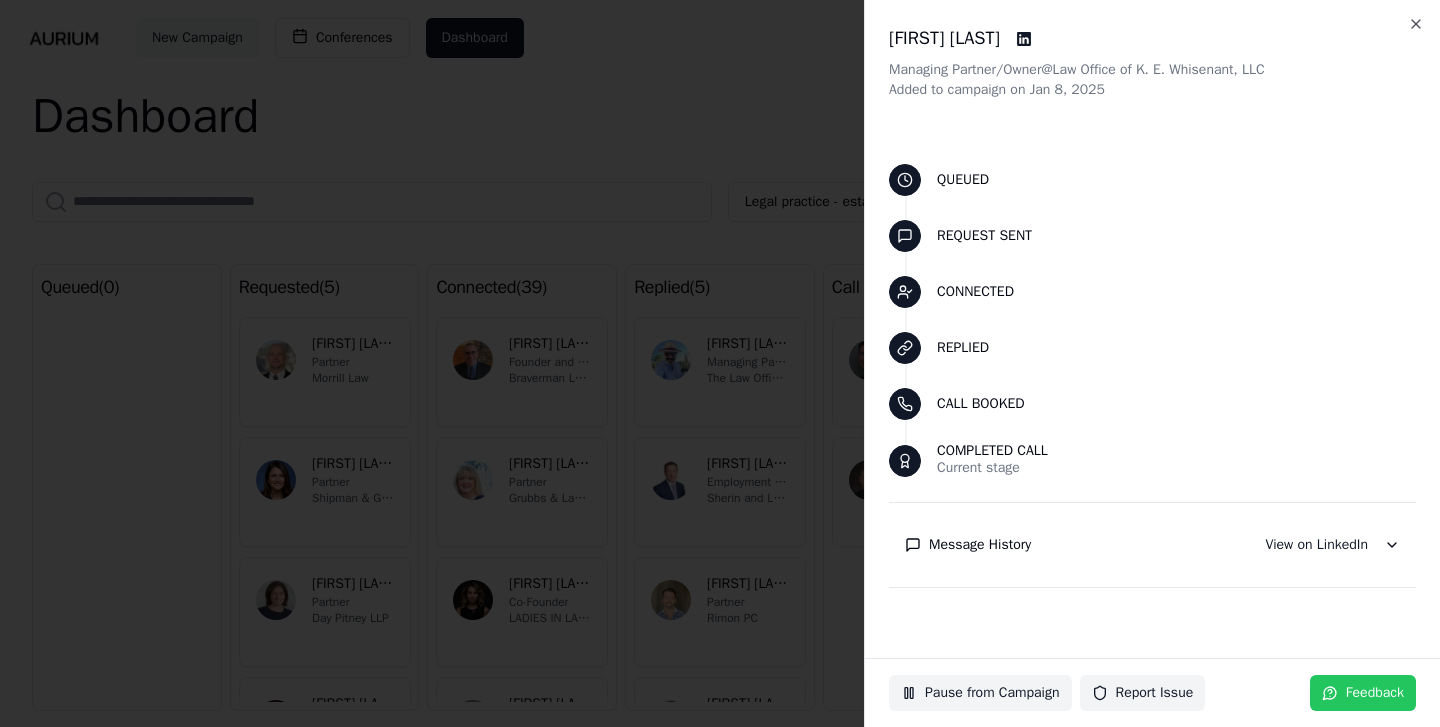 click at bounding box center (720, 363) 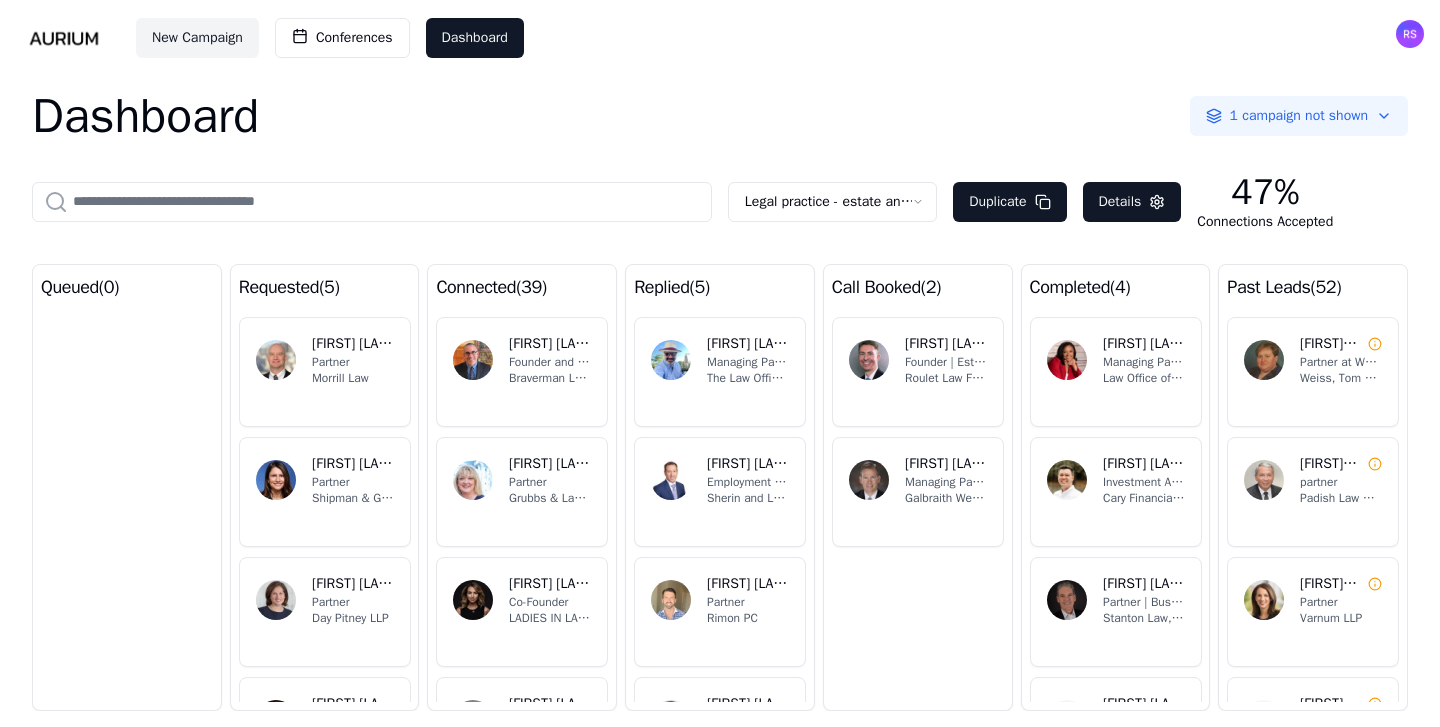 click on "CR [FIRST] [LAST] Founder | Estate & Business Planning Attorney Roulet Law Firm, P.A." at bounding box center (918, 372) 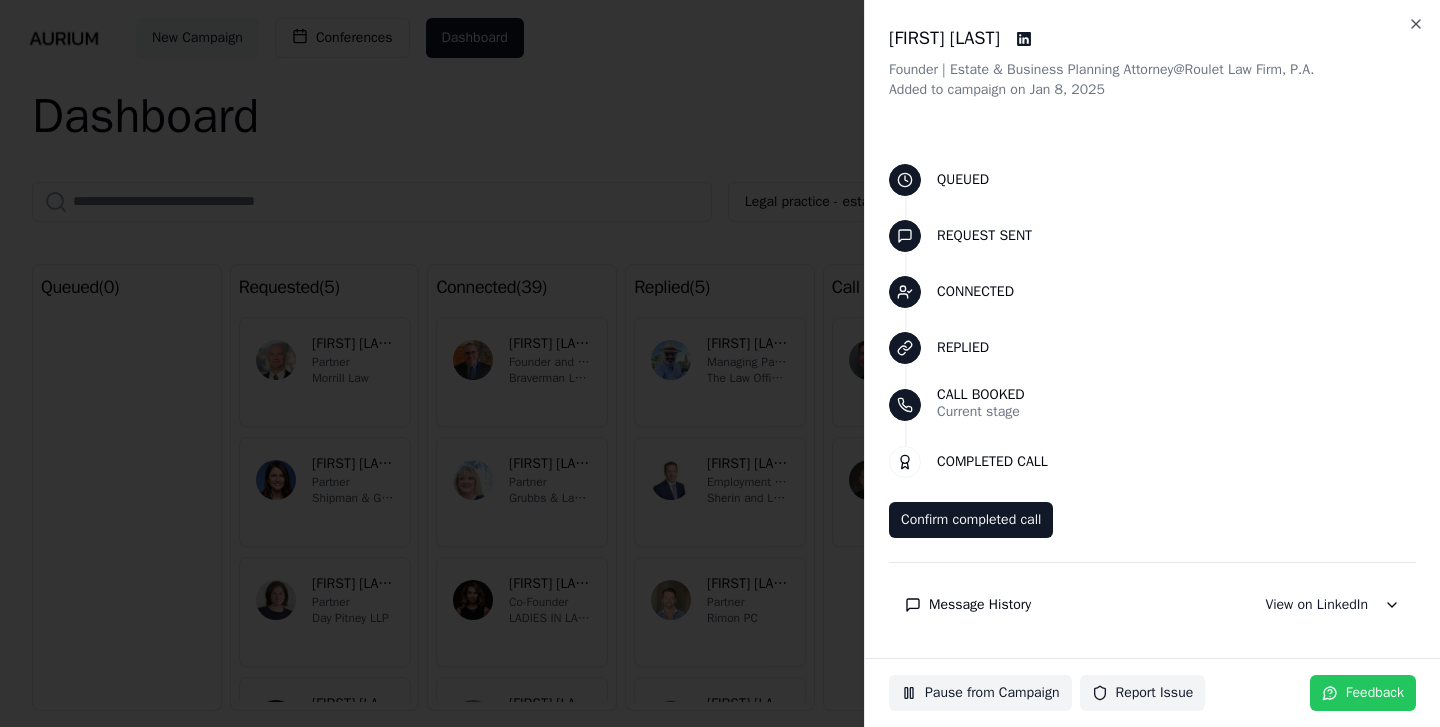 click at bounding box center (720, 363) 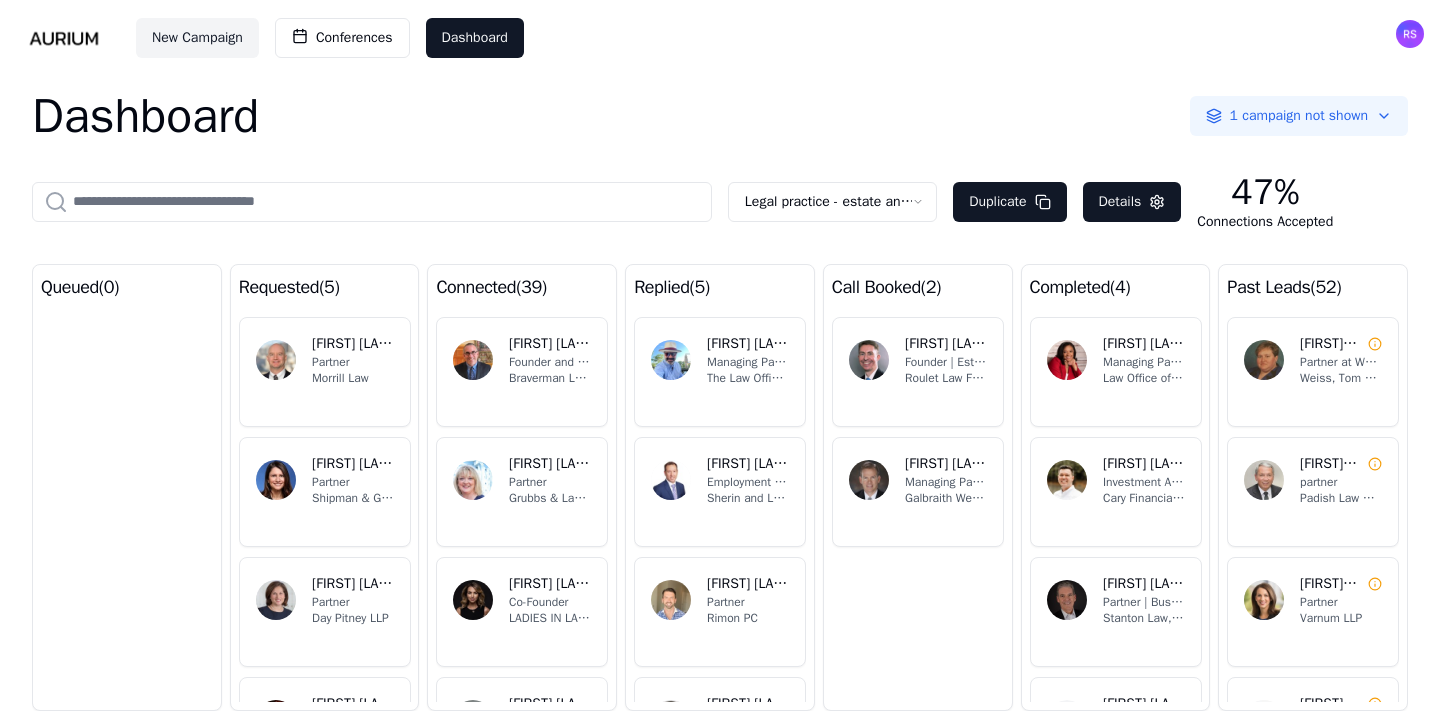 click on "The Law Offices of Adam M. Fried,LLC" at bounding box center [748, 378] 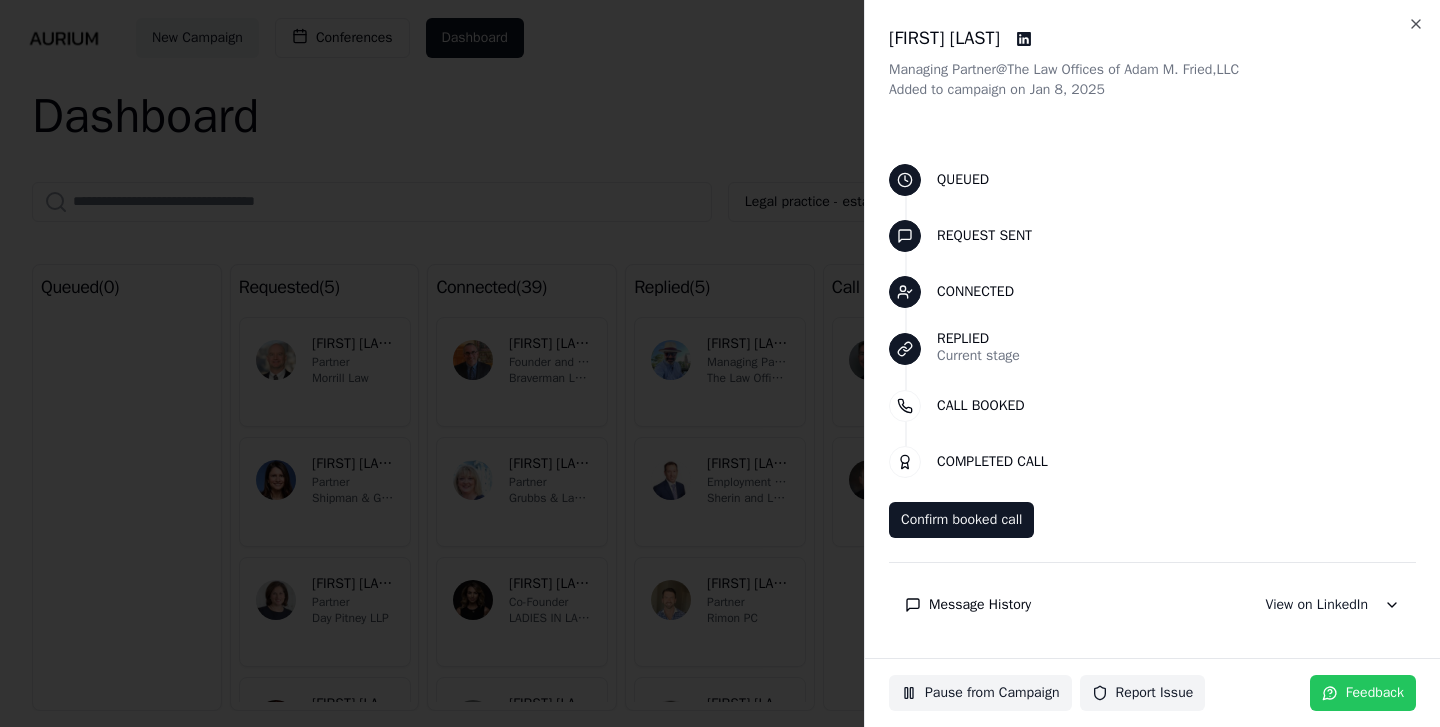 click at bounding box center [720, 363] 